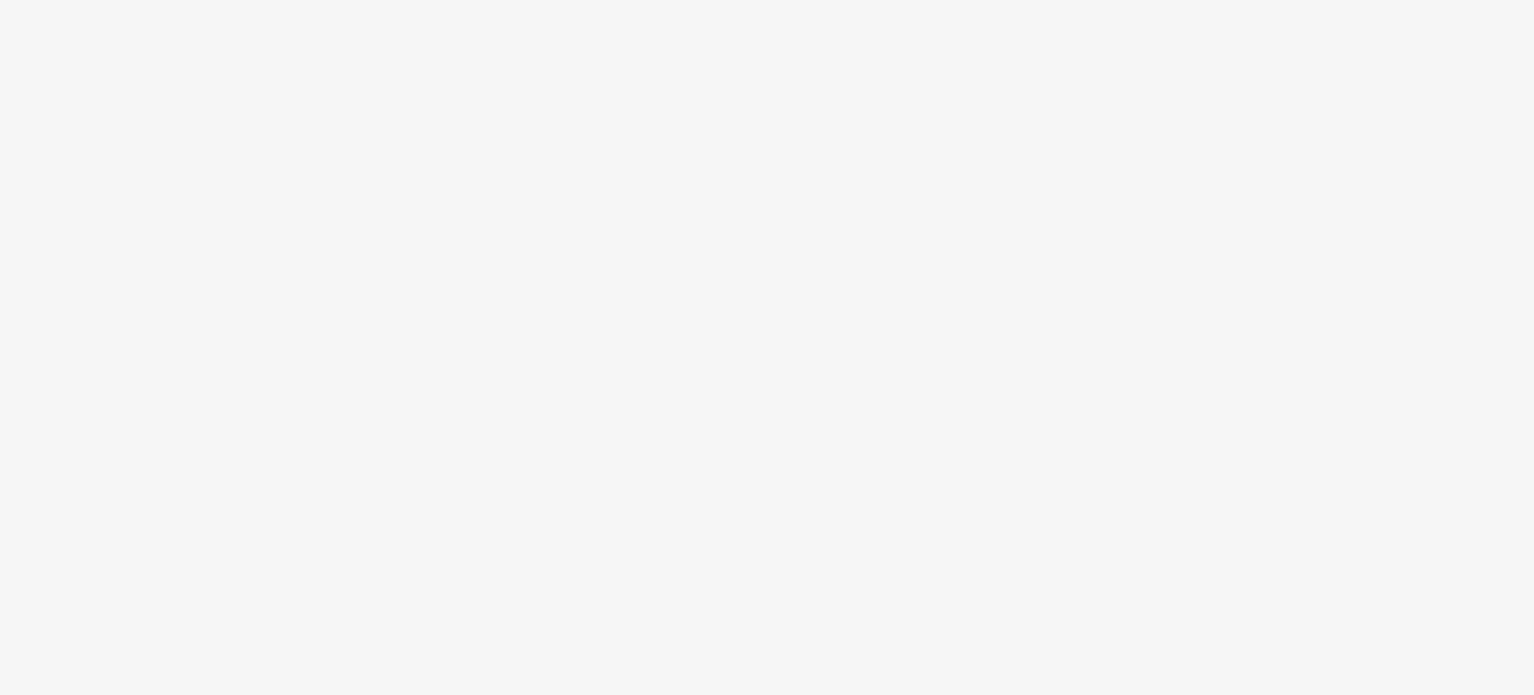 scroll, scrollTop: 0, scrollLeft: 0, axis: both 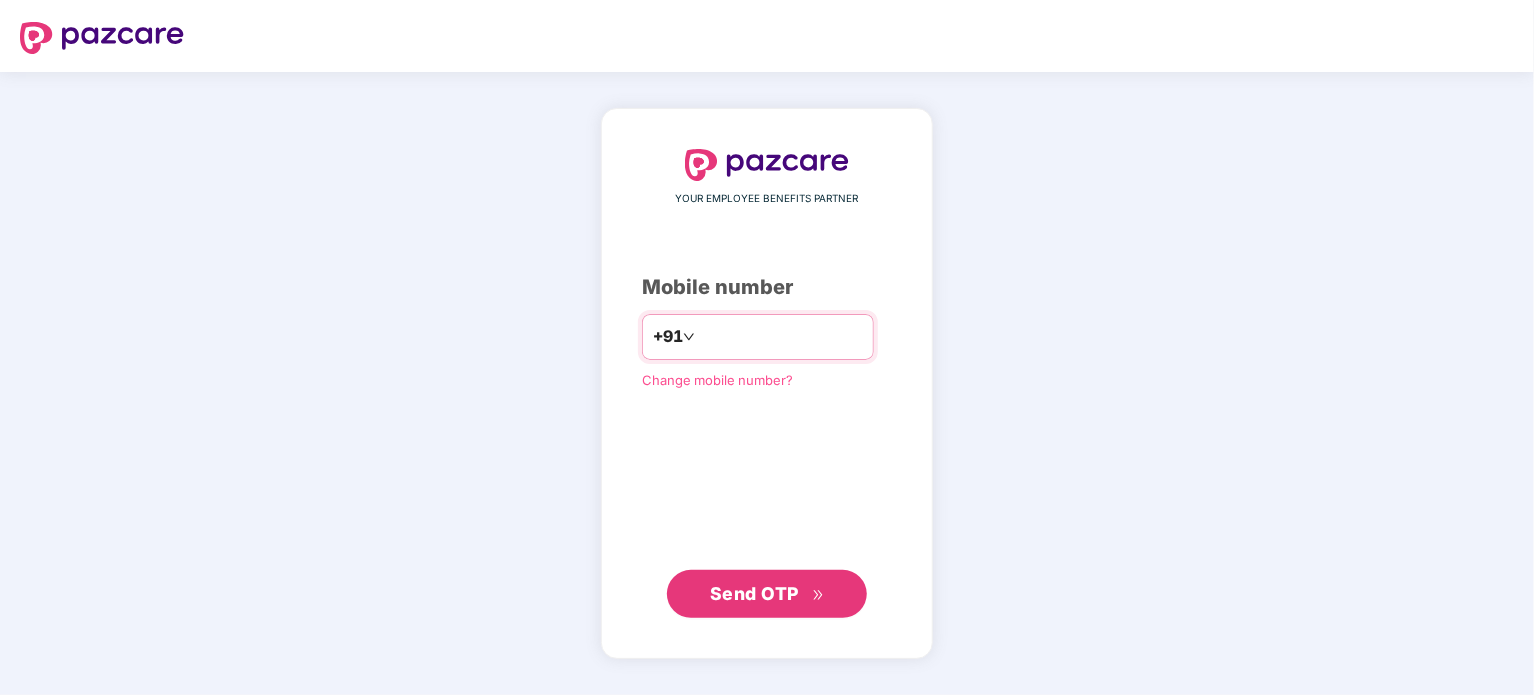 type on "*" 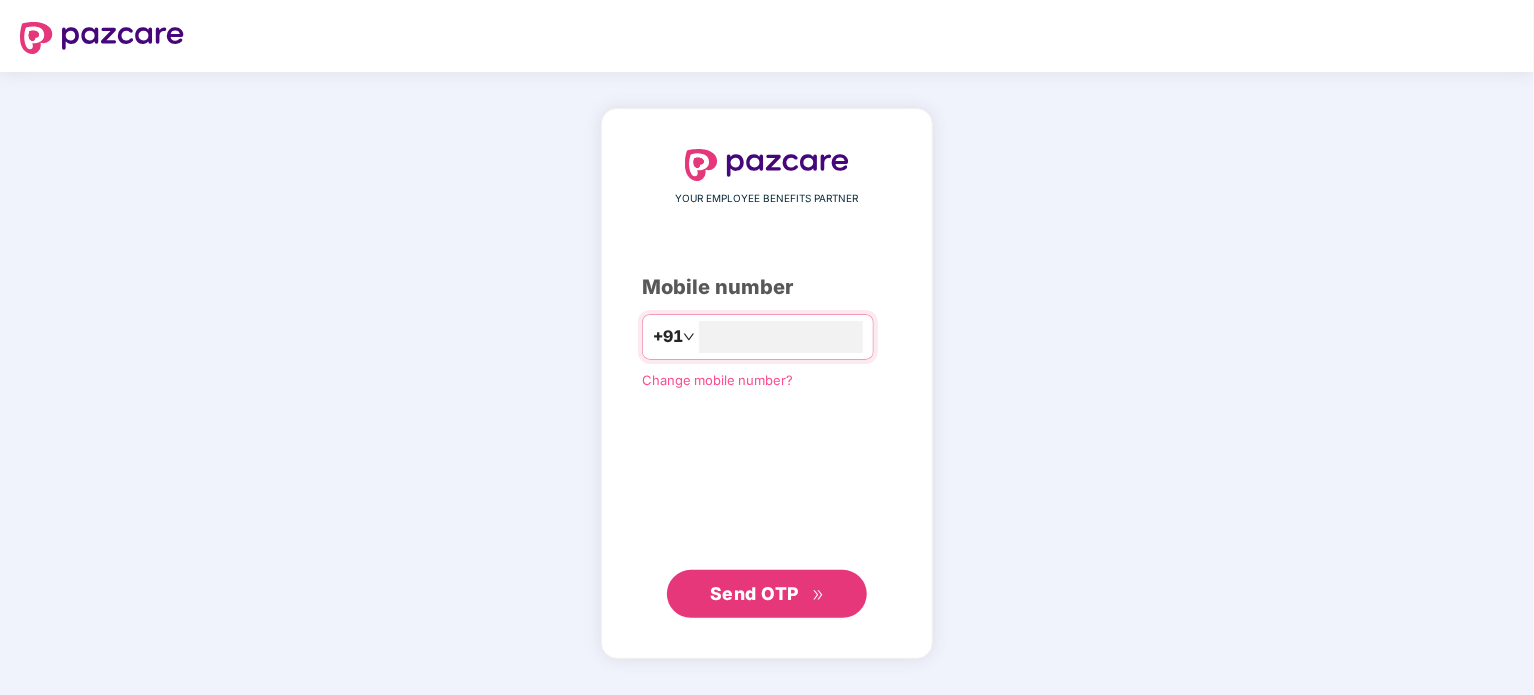 type on "**********" 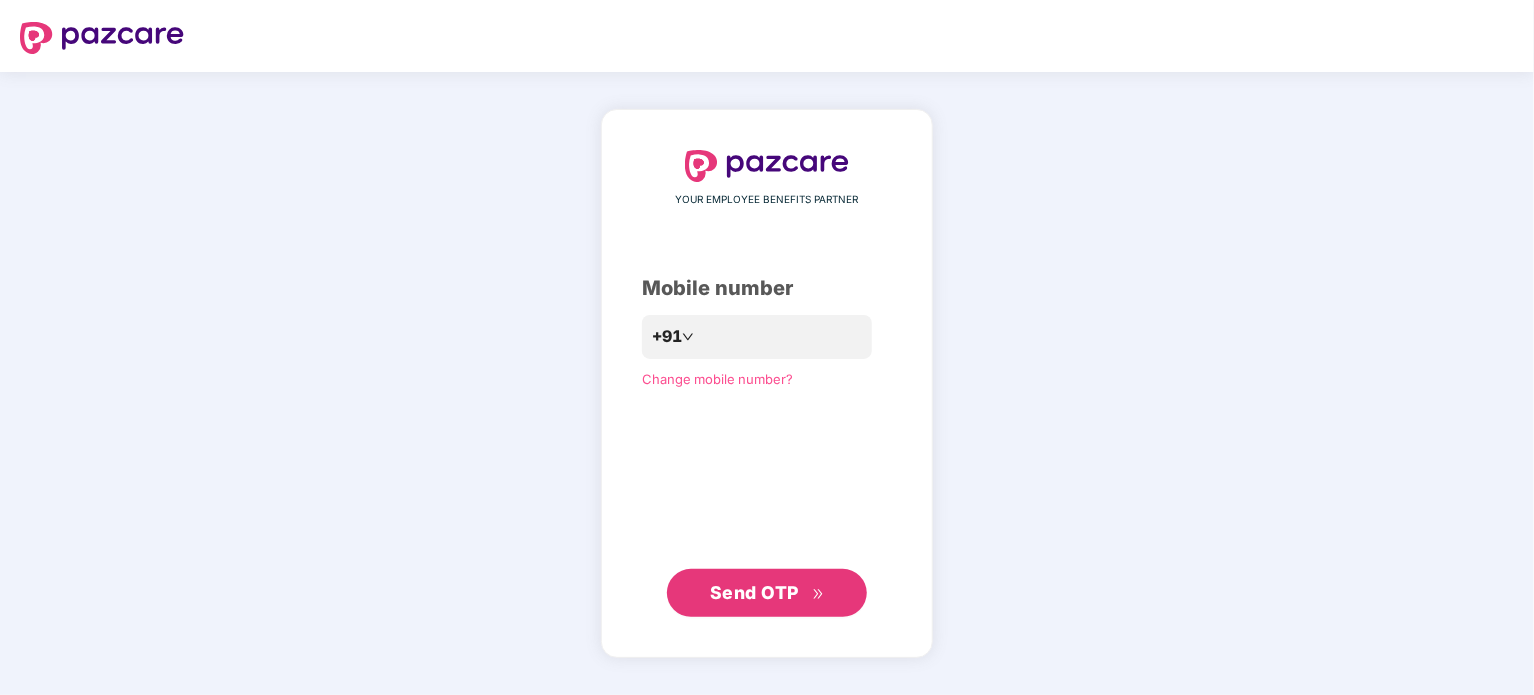 click 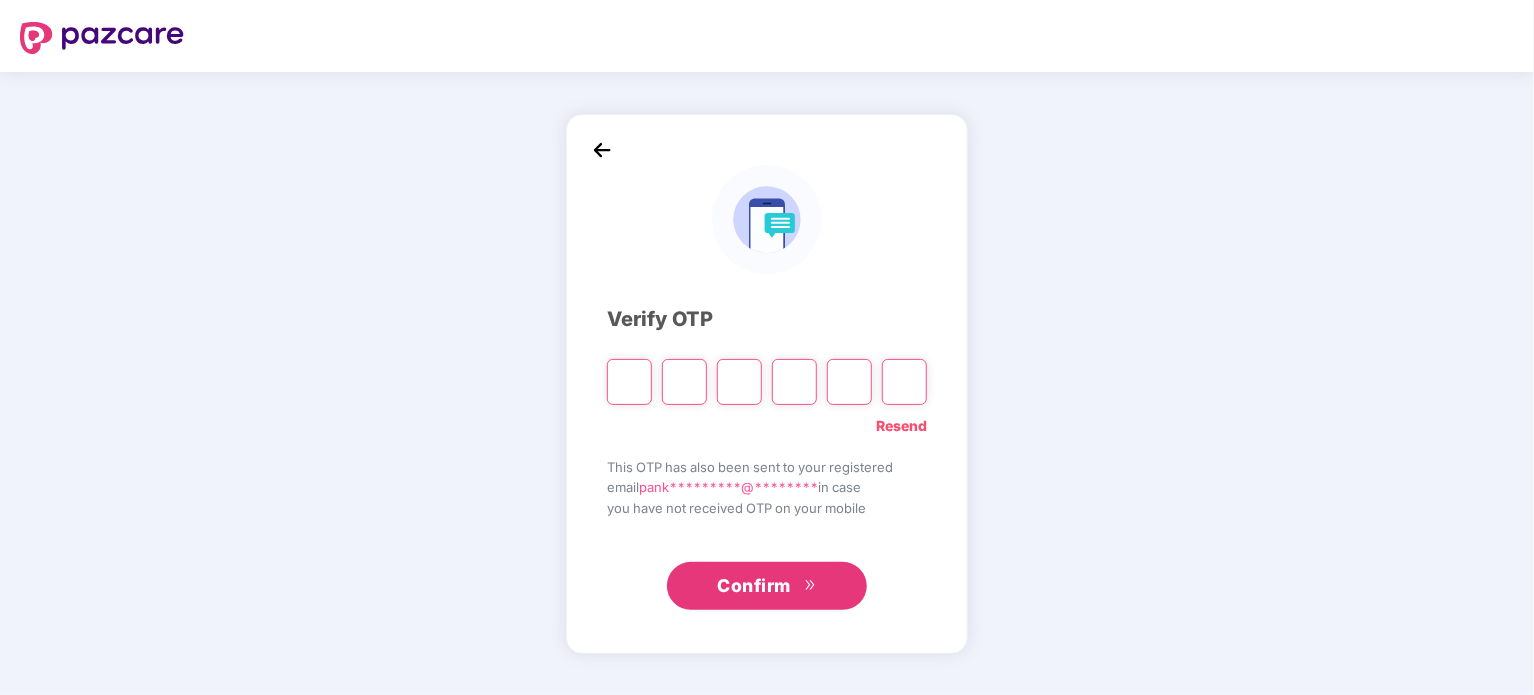 paste on "*" 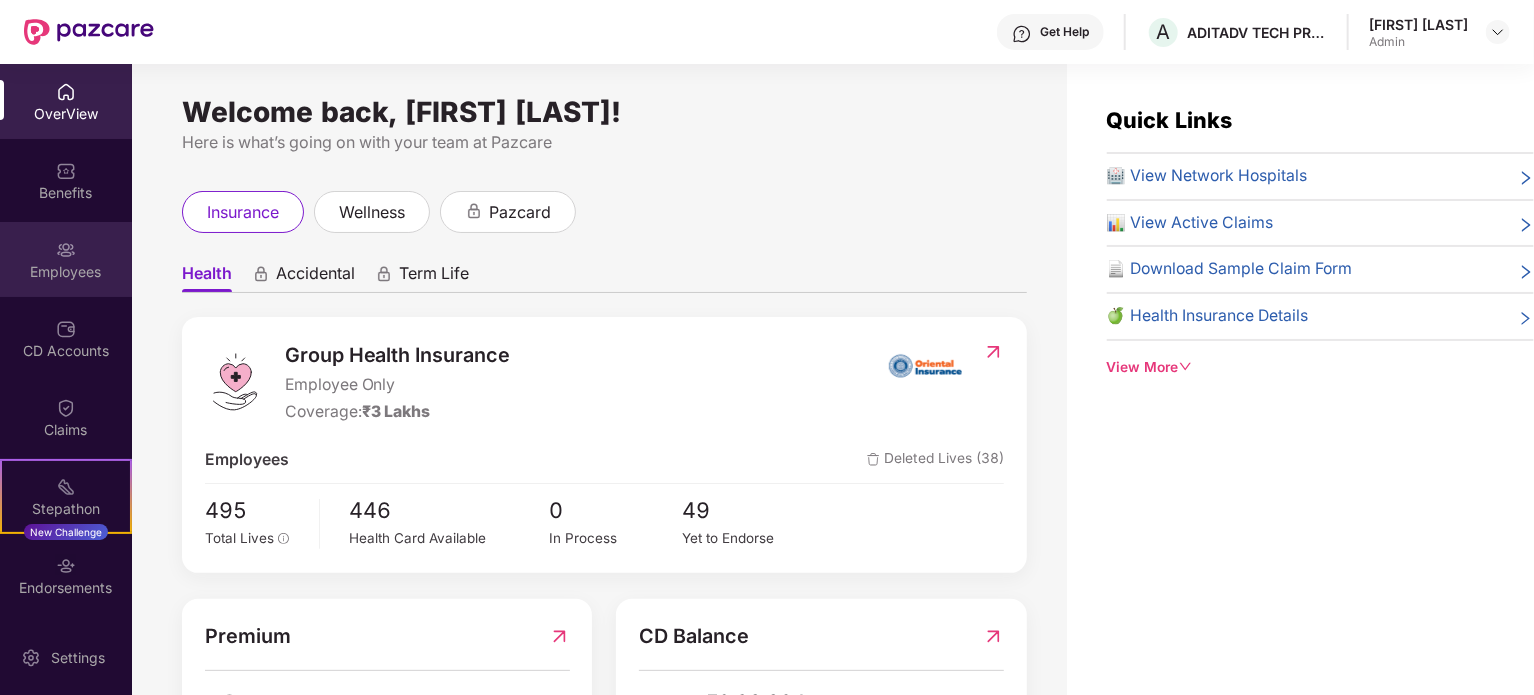 click on "Employees" at bounding box center (66, 259) 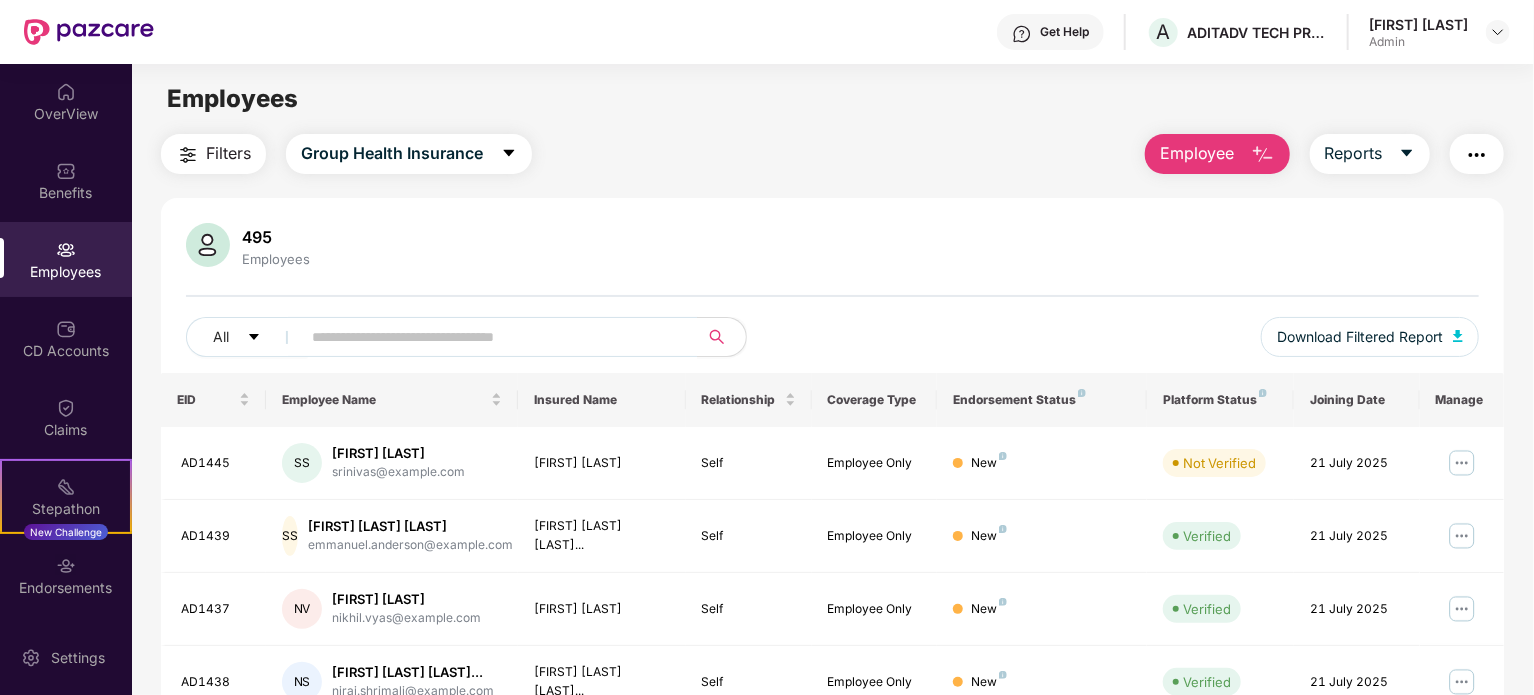 click on "Employee" at bounding box center (1217, 154) 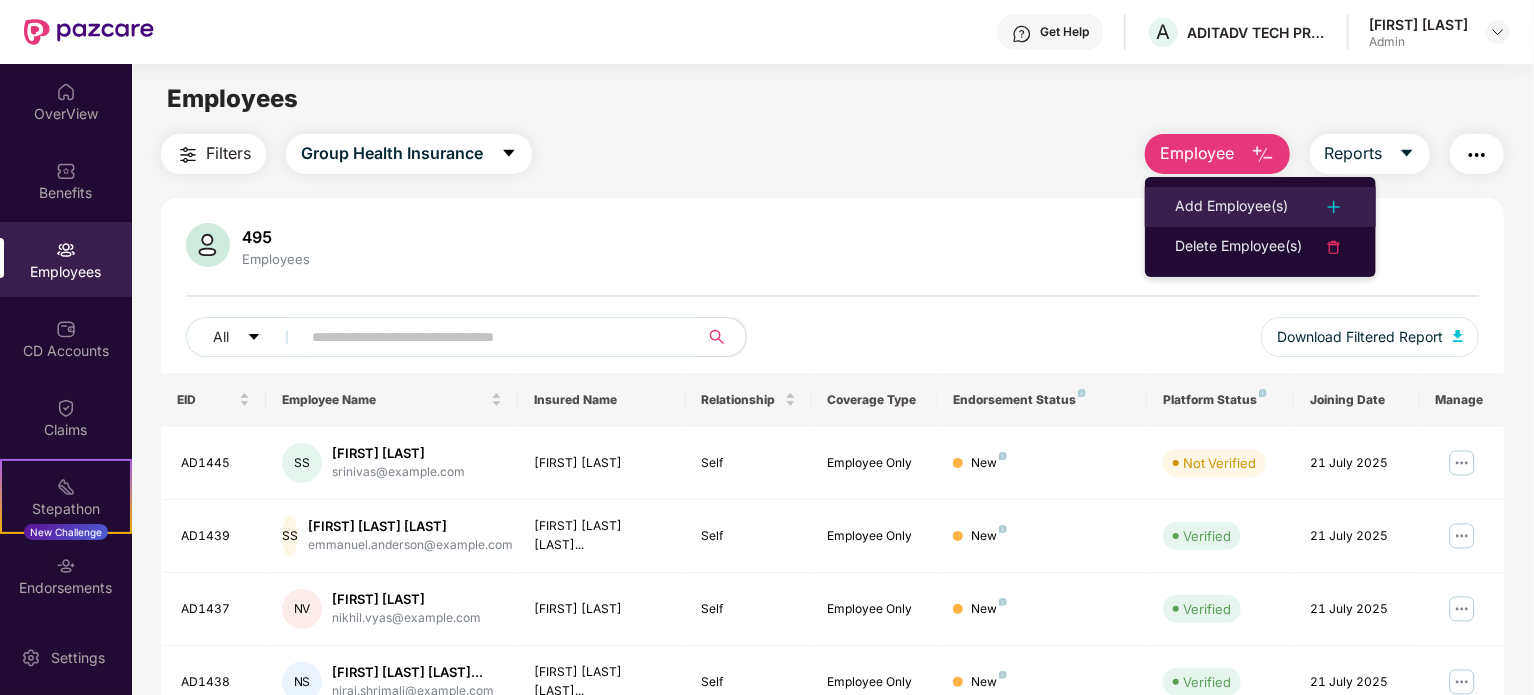 click on "Add Employee(s)" at bounding box center [1231, 207] 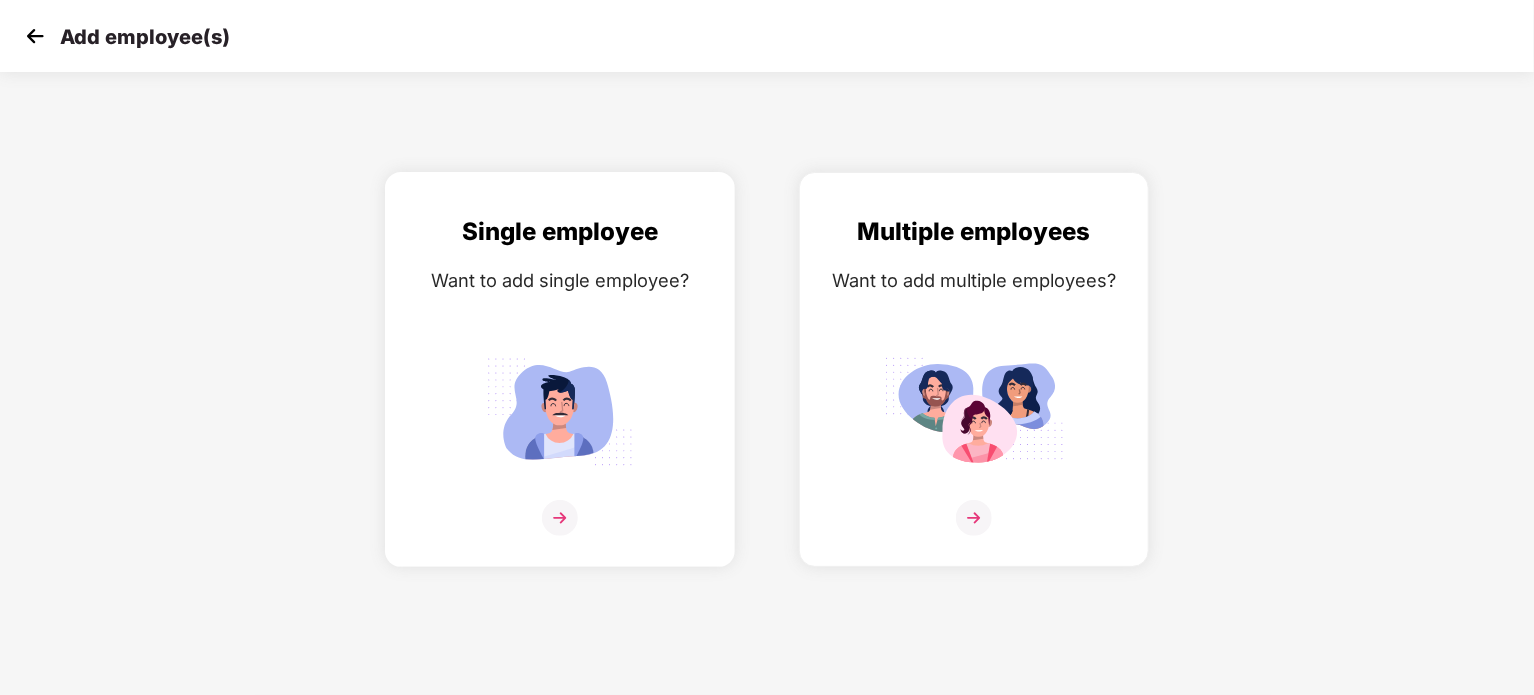 click at bounding box center [560, 518] 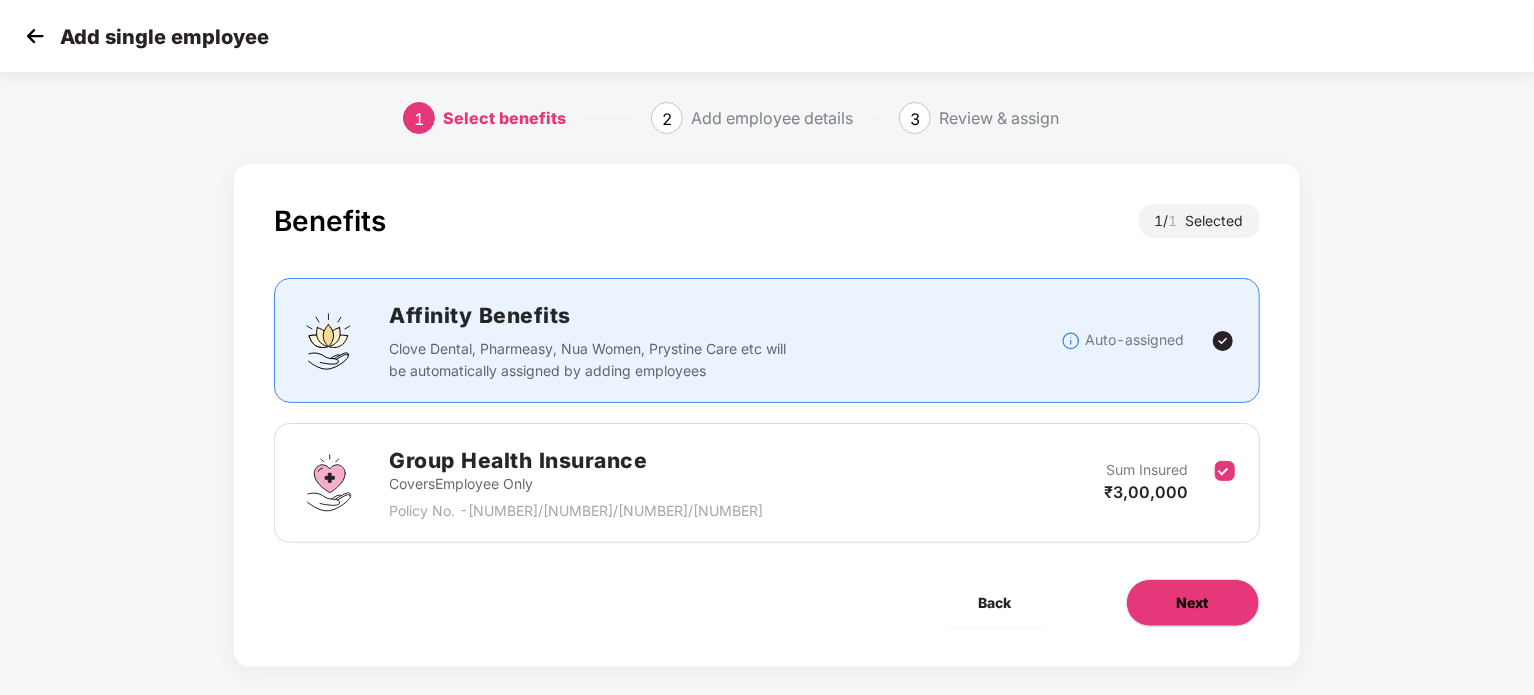 click on "Next" at bounding box center [1193, 603] 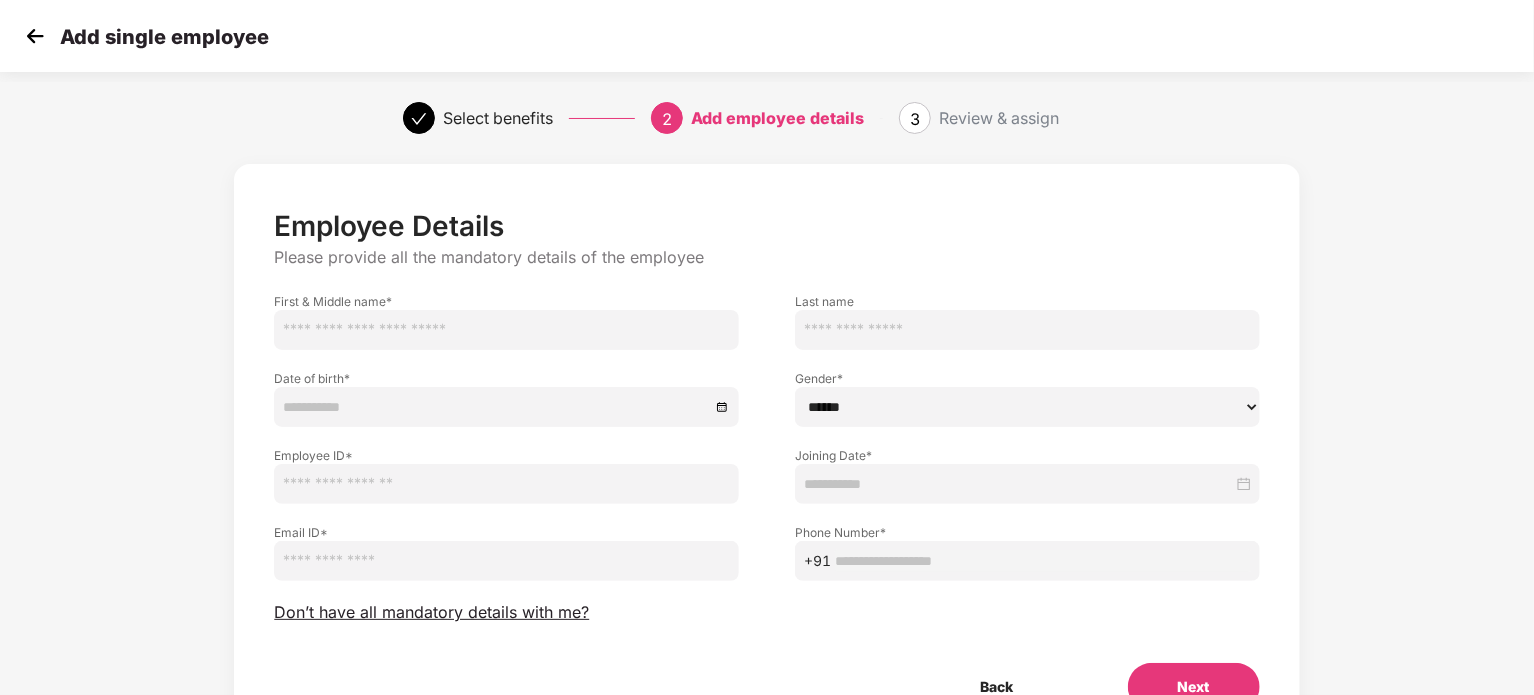 click at bounding box center [506, 330] 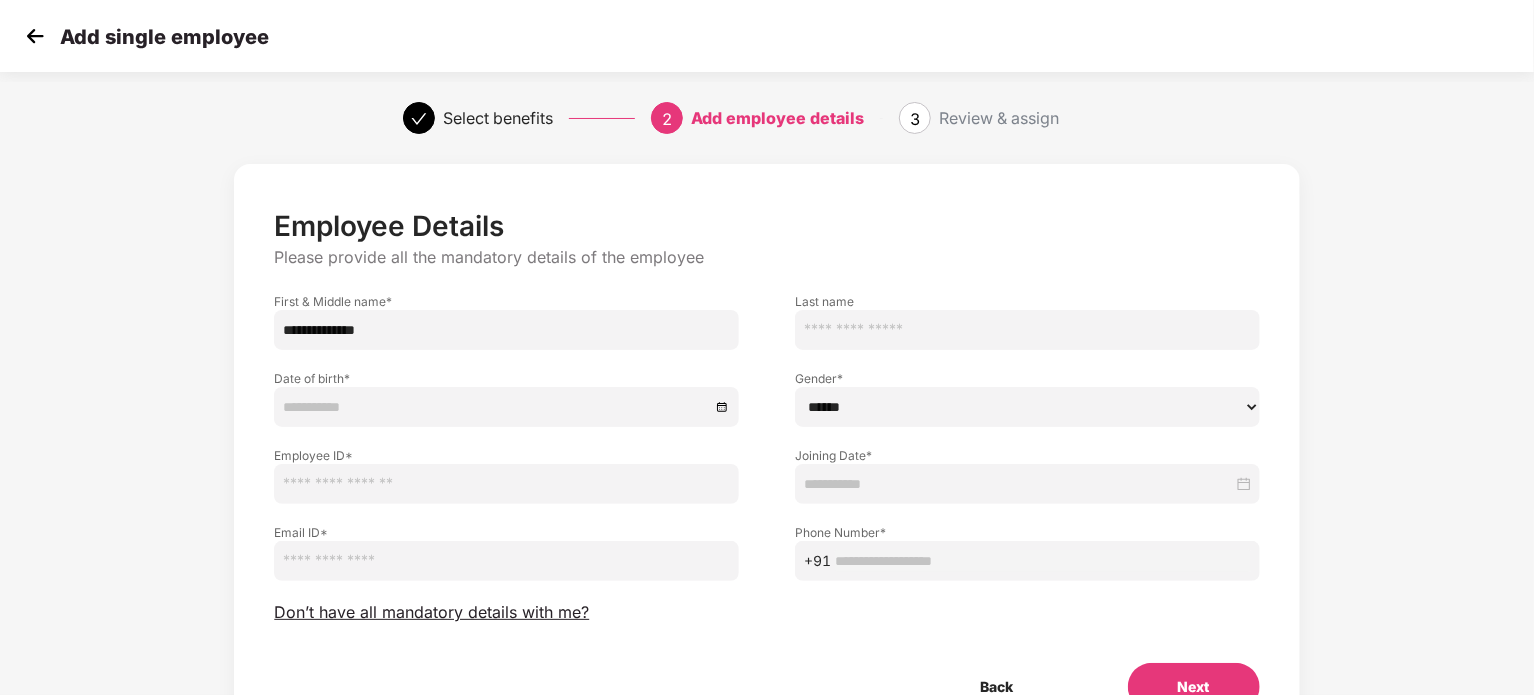 type on "**********" 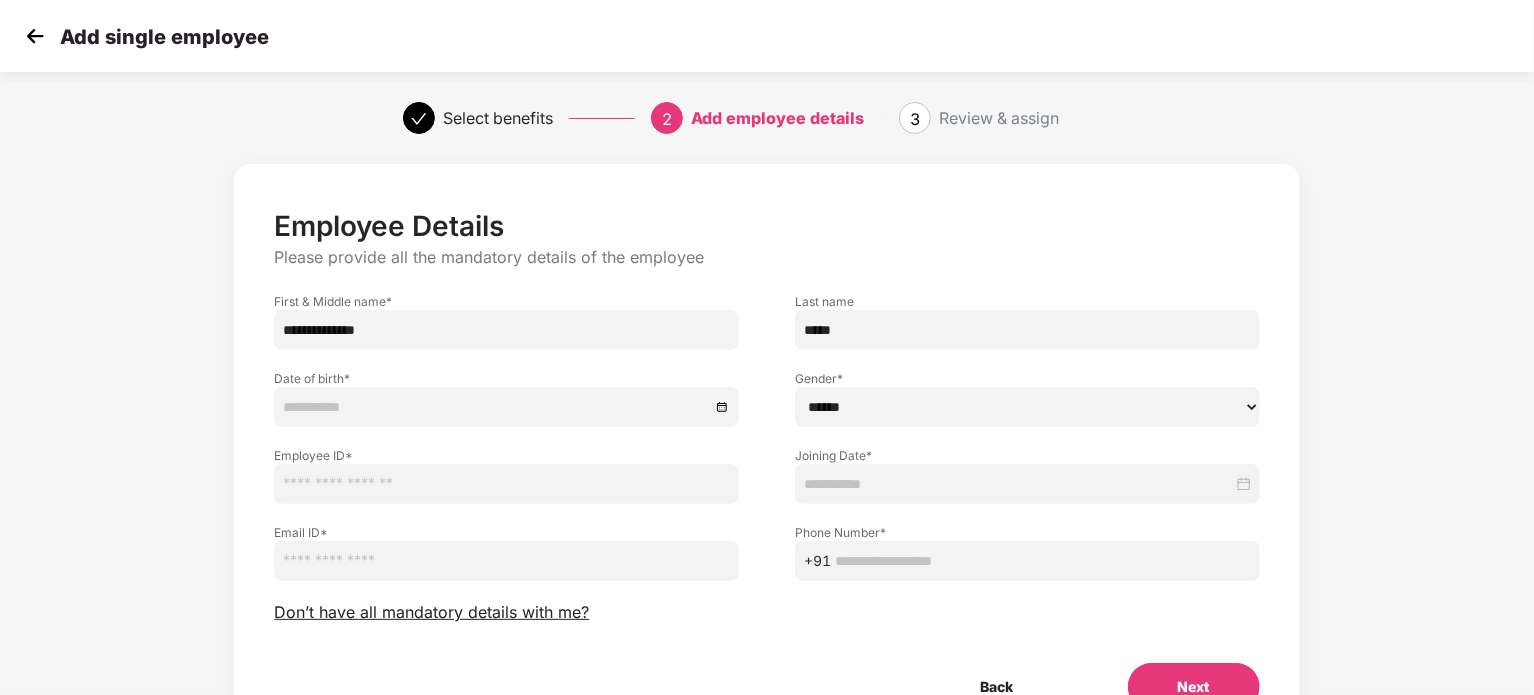type on "*****" 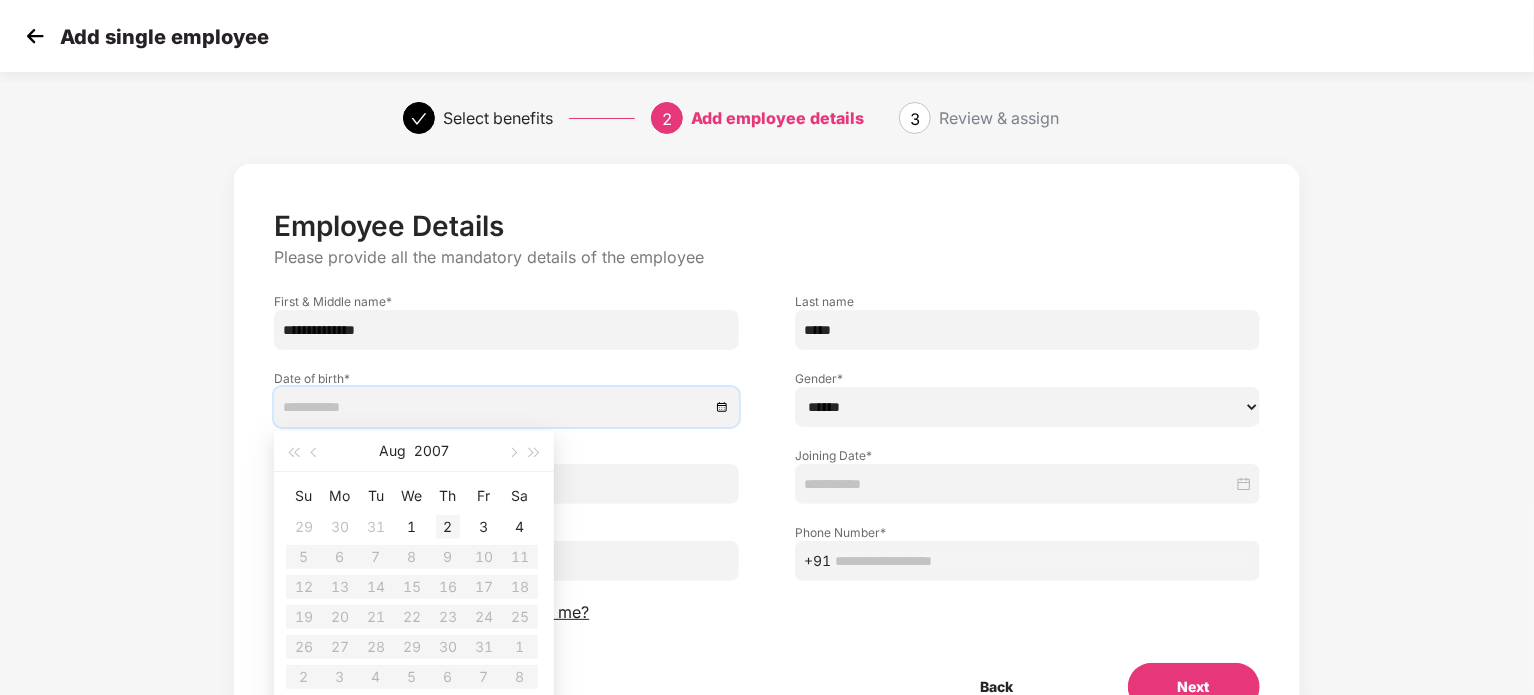 type on "**********" 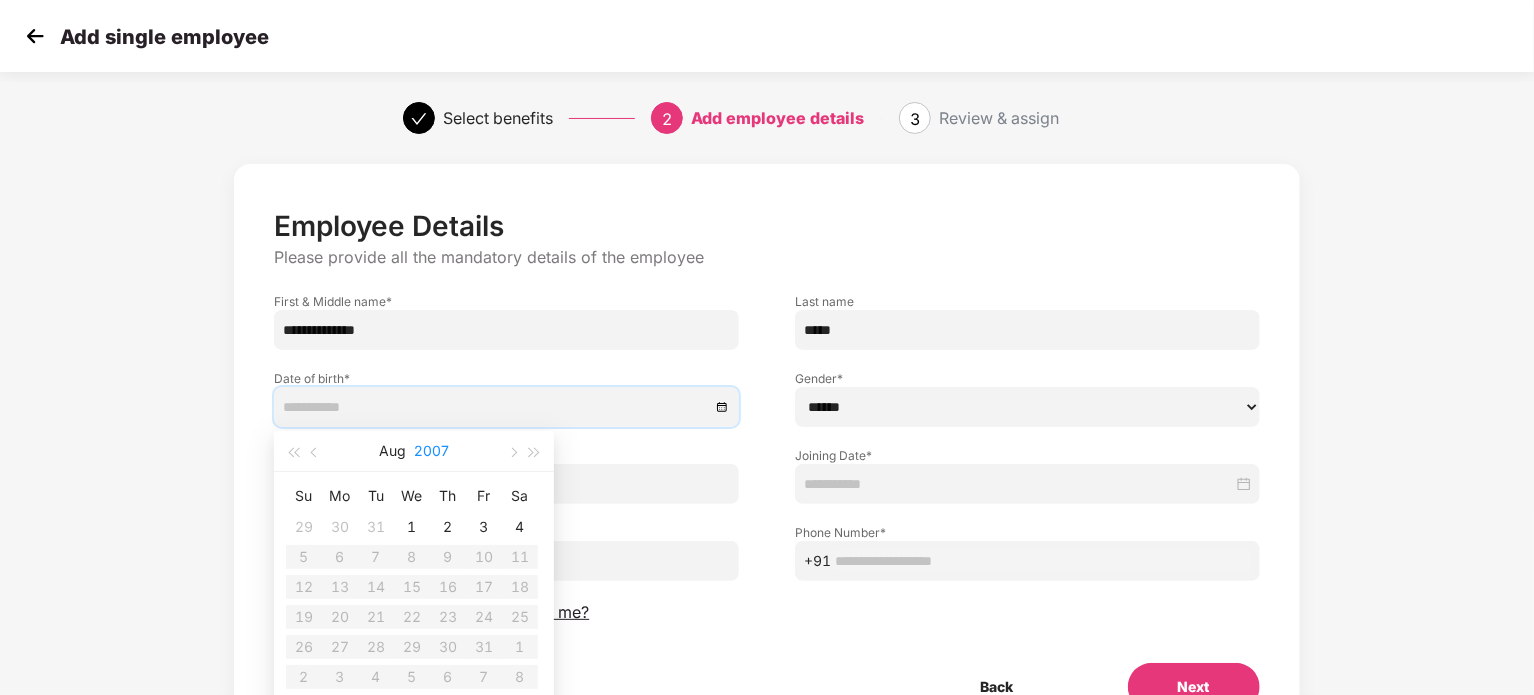 click on "2007" at bounding box center (431, 451) 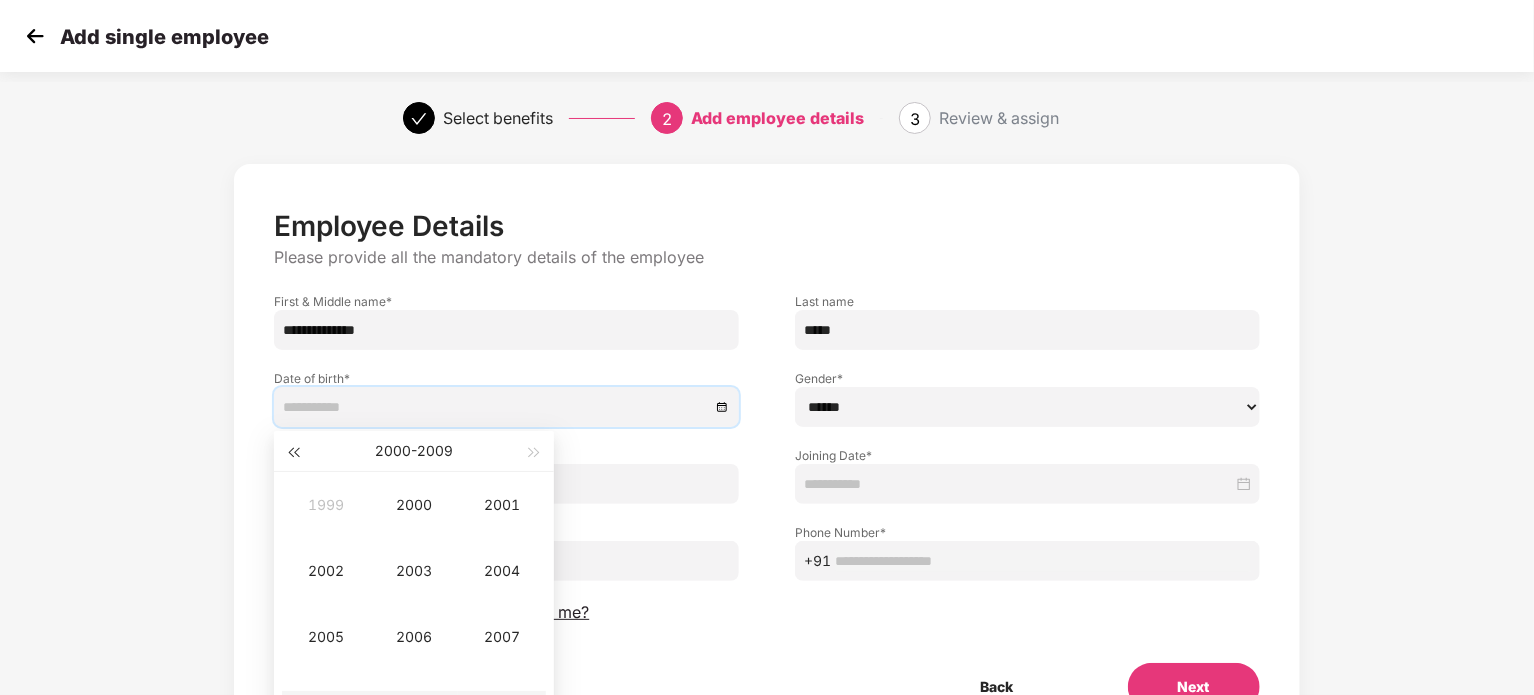 click at bounding box center [293, 453] 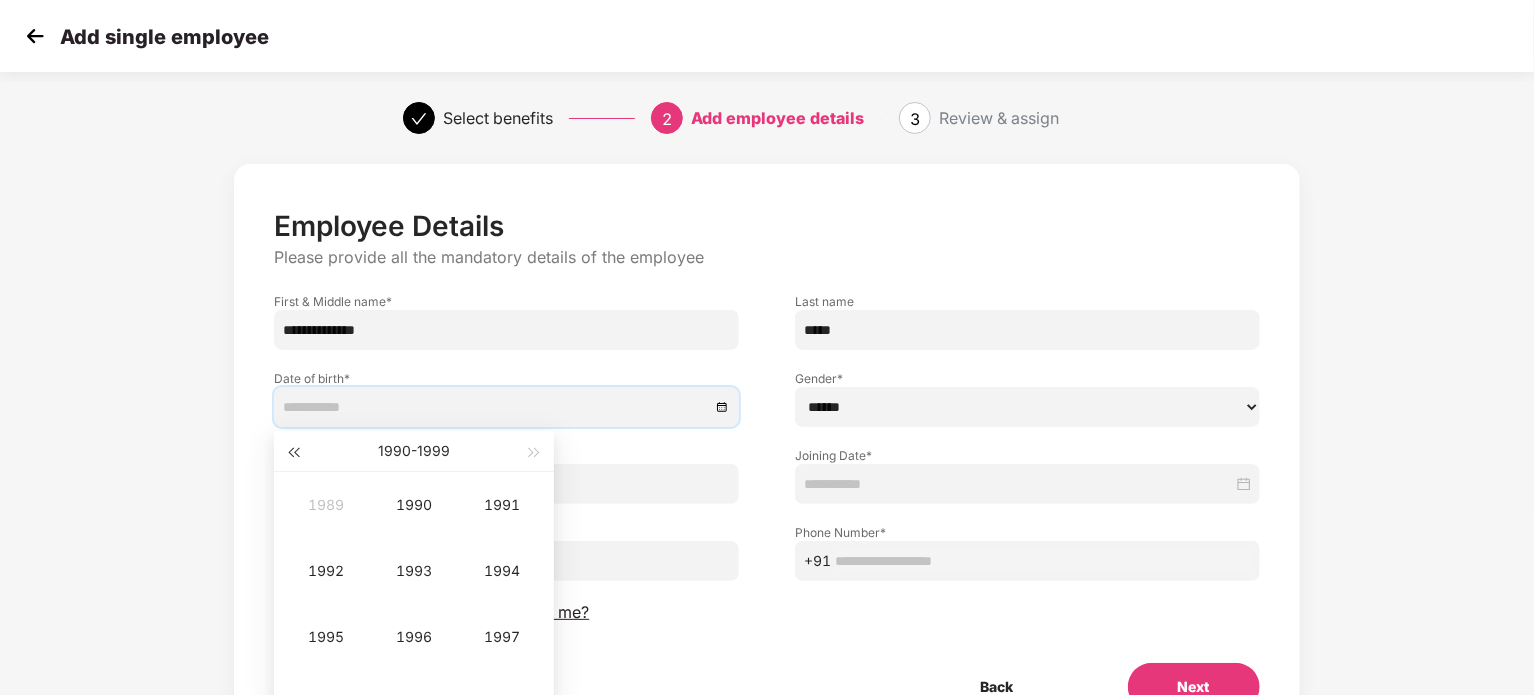 click at bounding box center (293, 453) 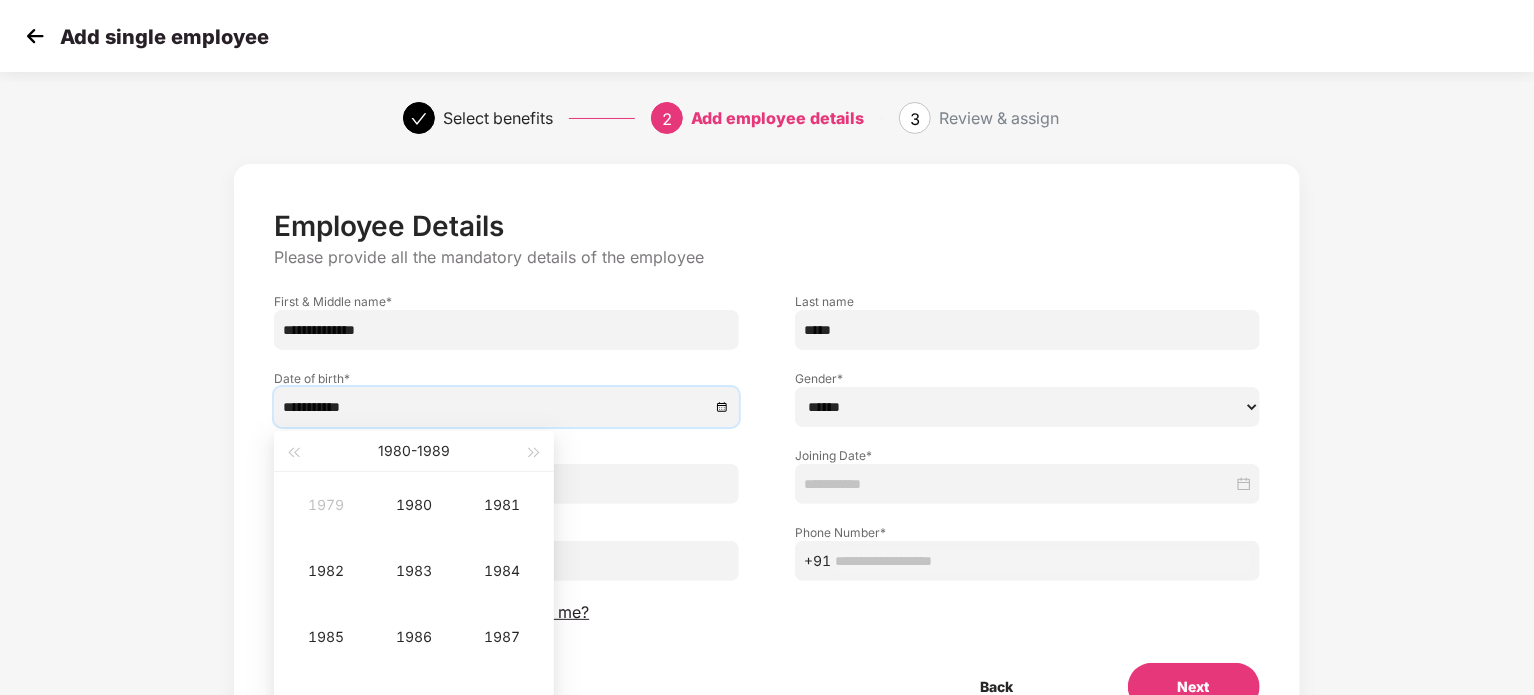 type on "**********" 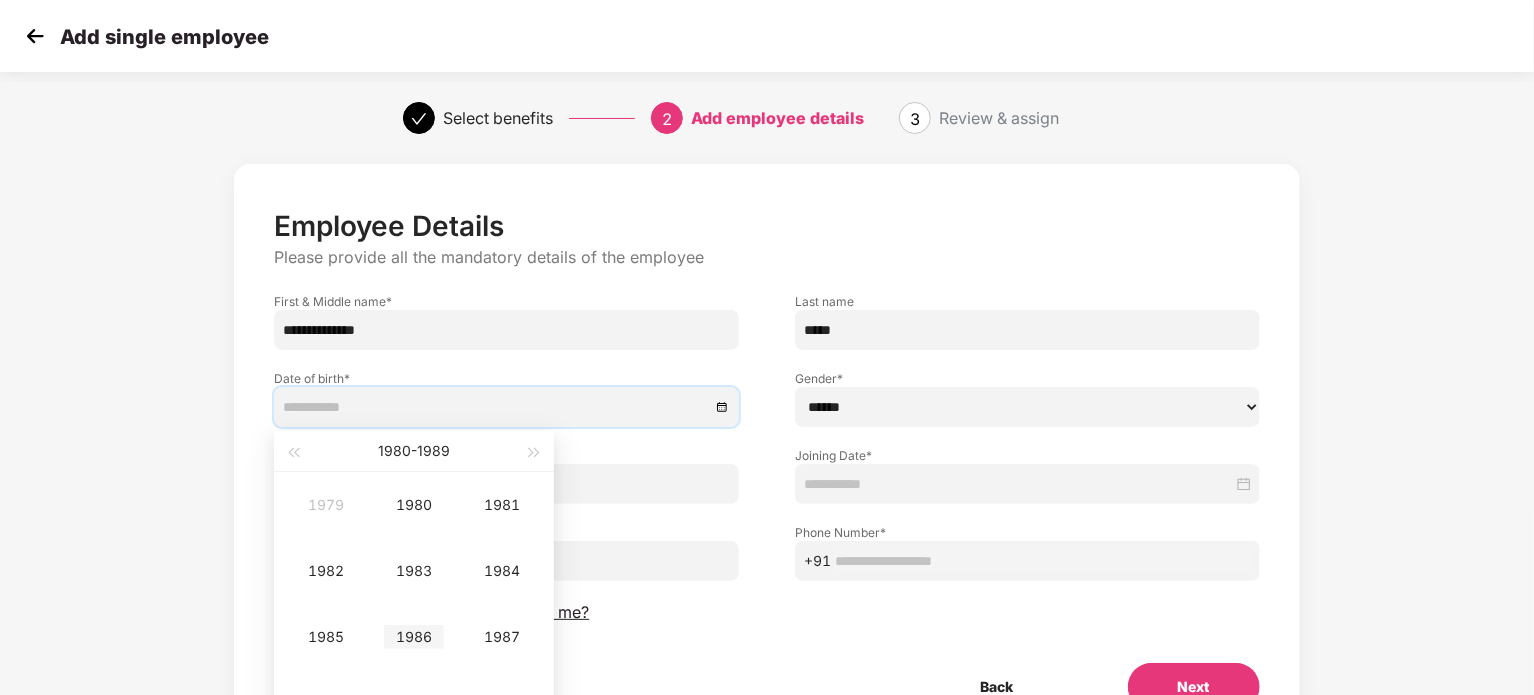 type on "**********" 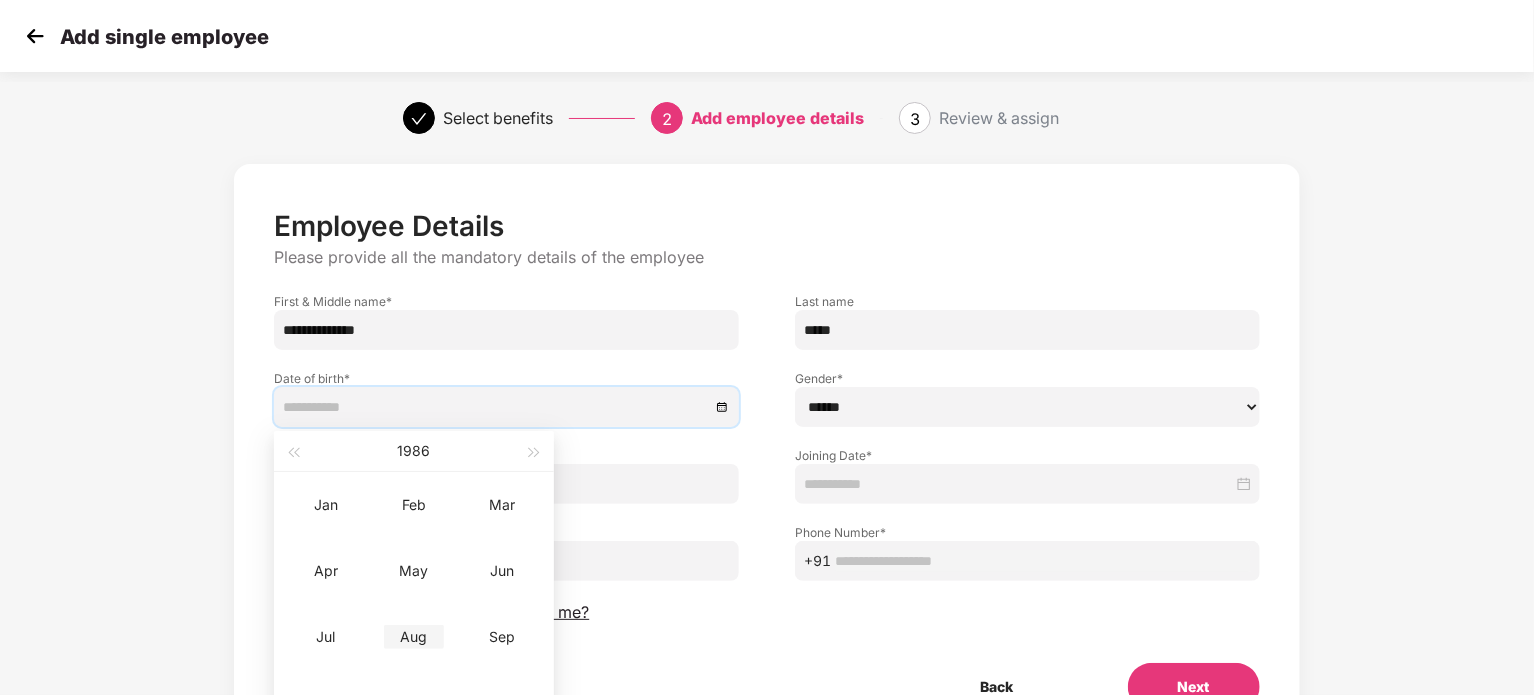 type on "**********" 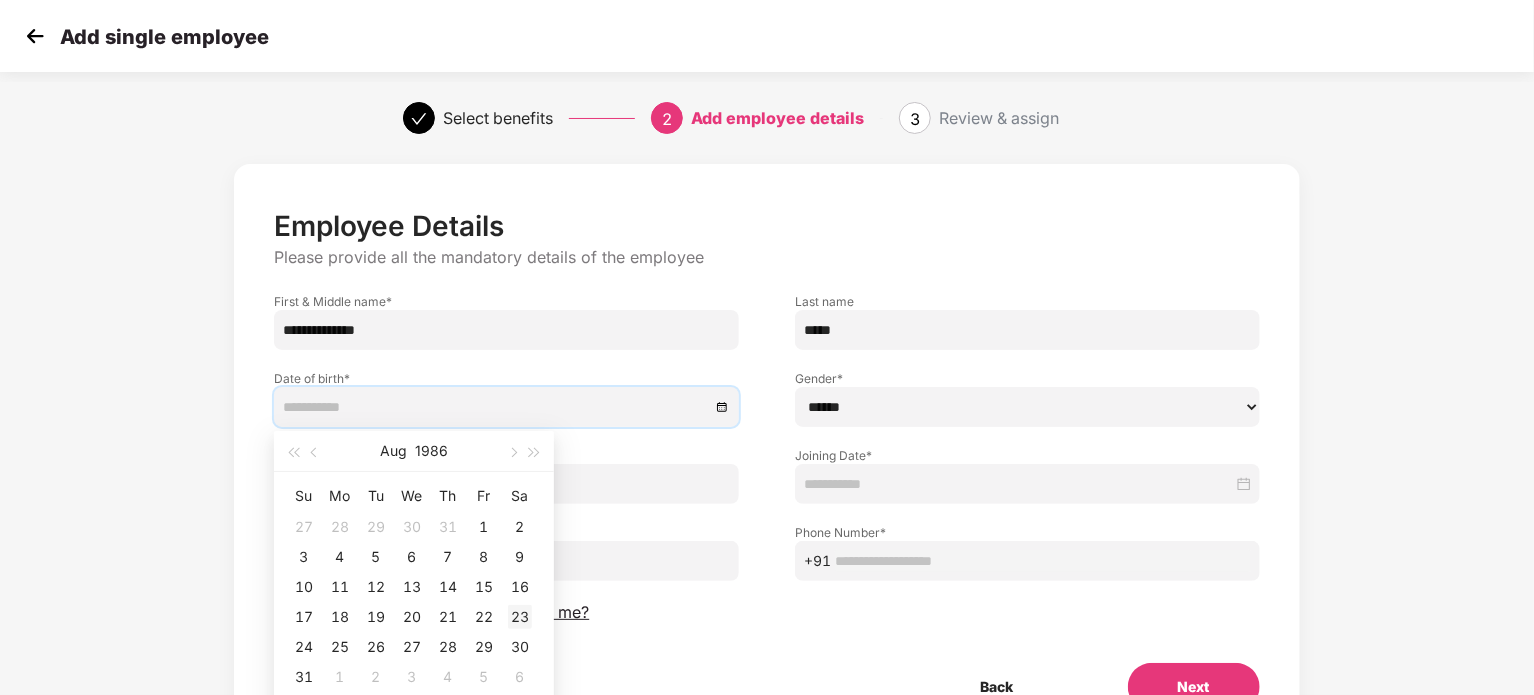 type on "**********" 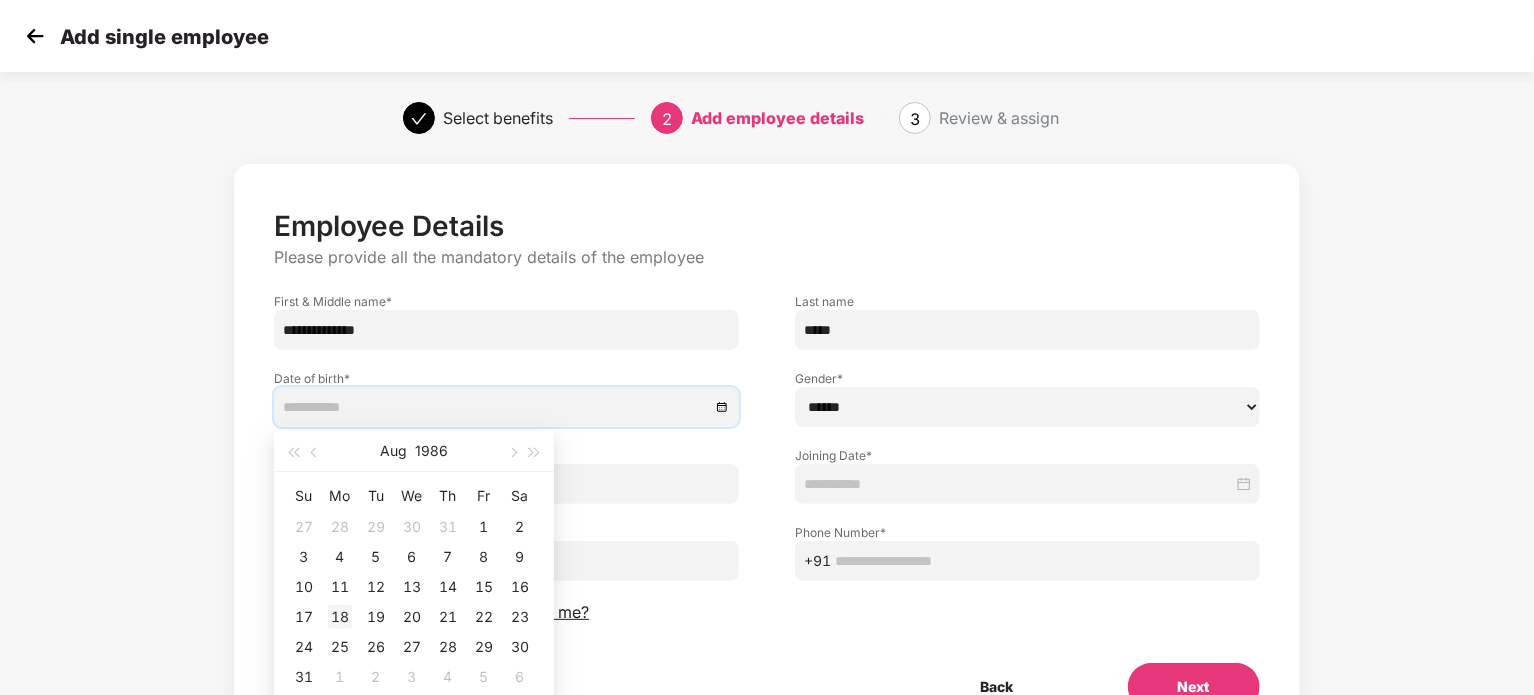 click on "18" at bounding box center (340, 617) 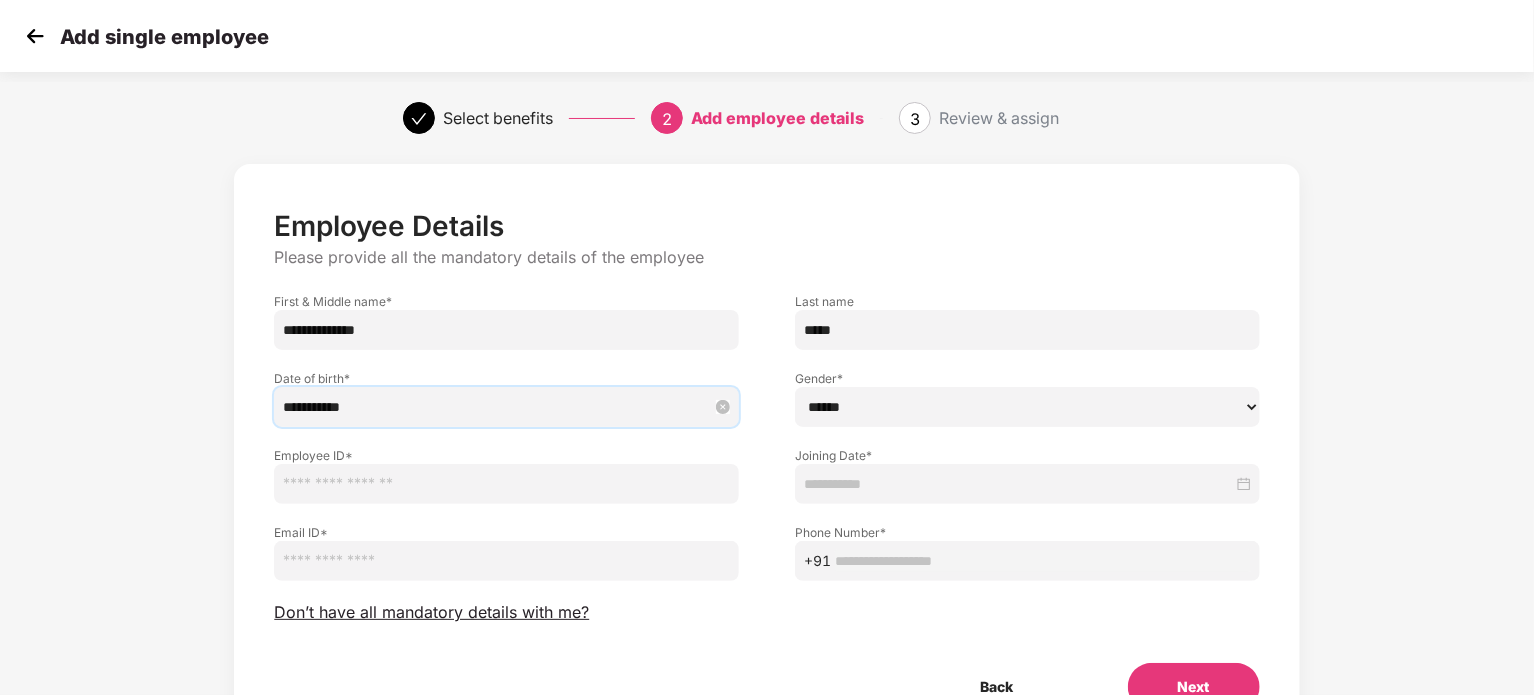 scroll, scrollTop: 100, scrollLeft: 0, axis: vertical 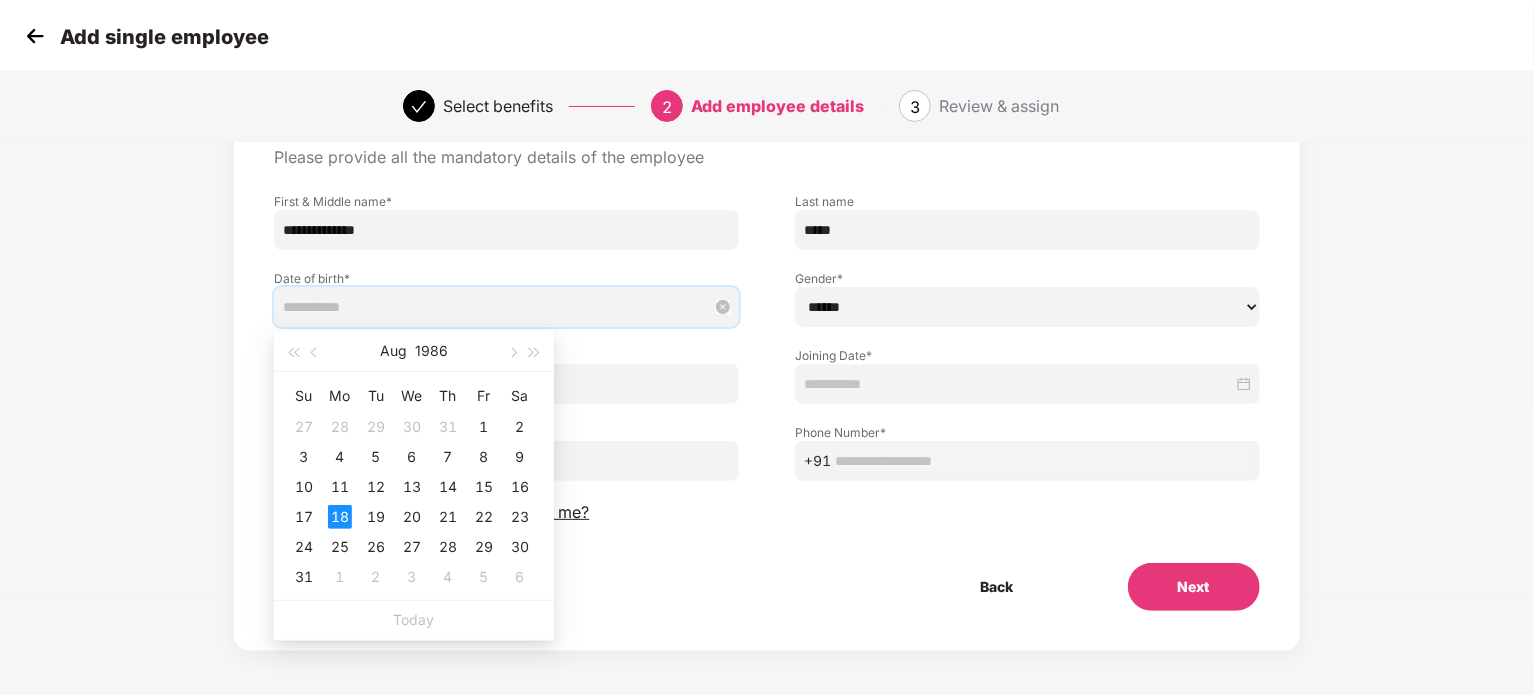 type on "**********" 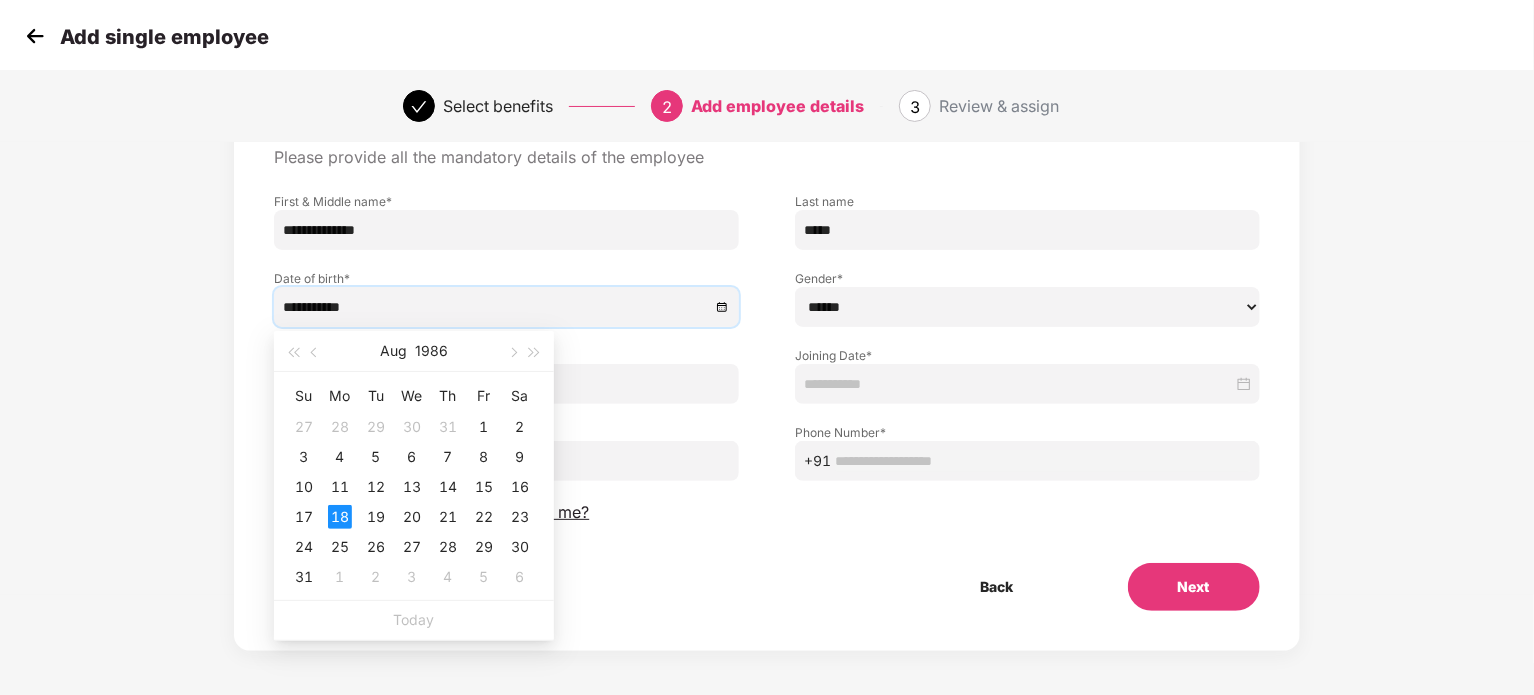 click on "****** **** ******" at bounding box center [1027, 307] 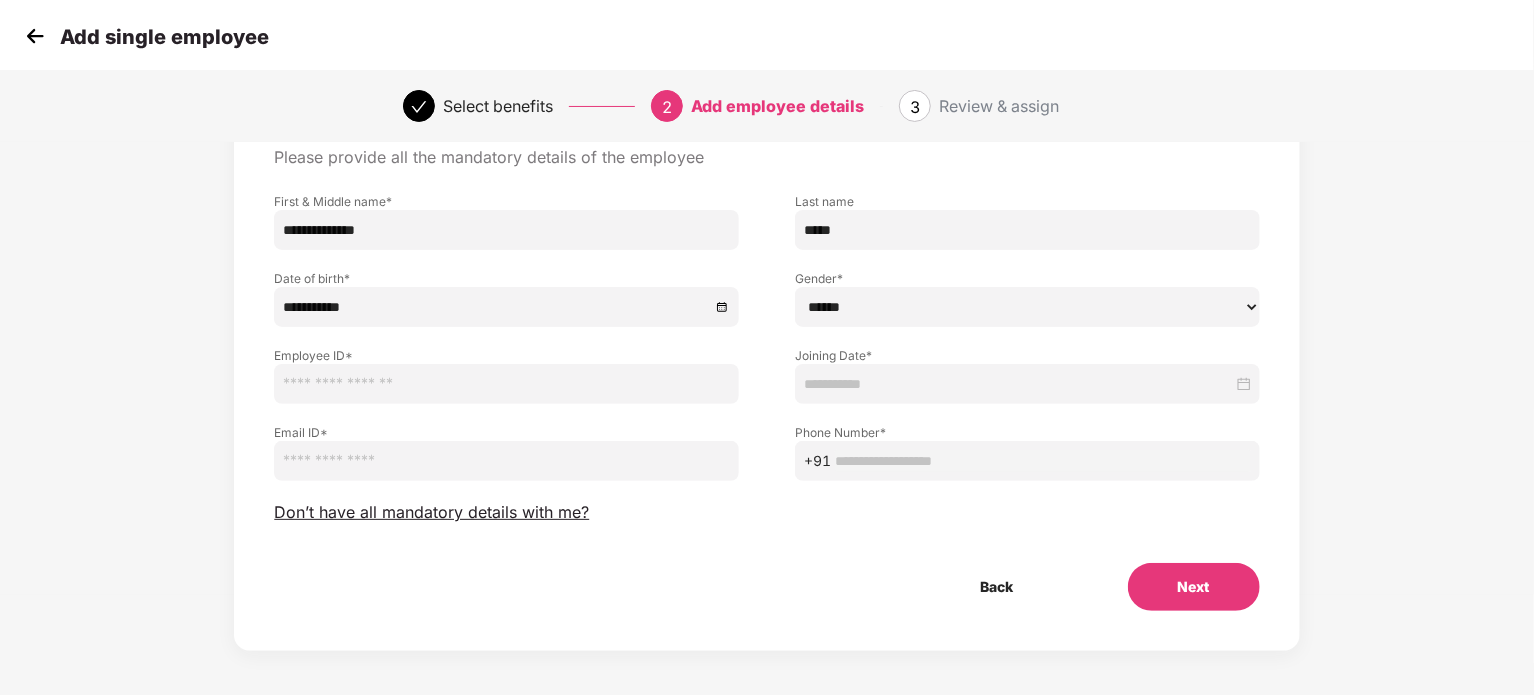 select on "****" 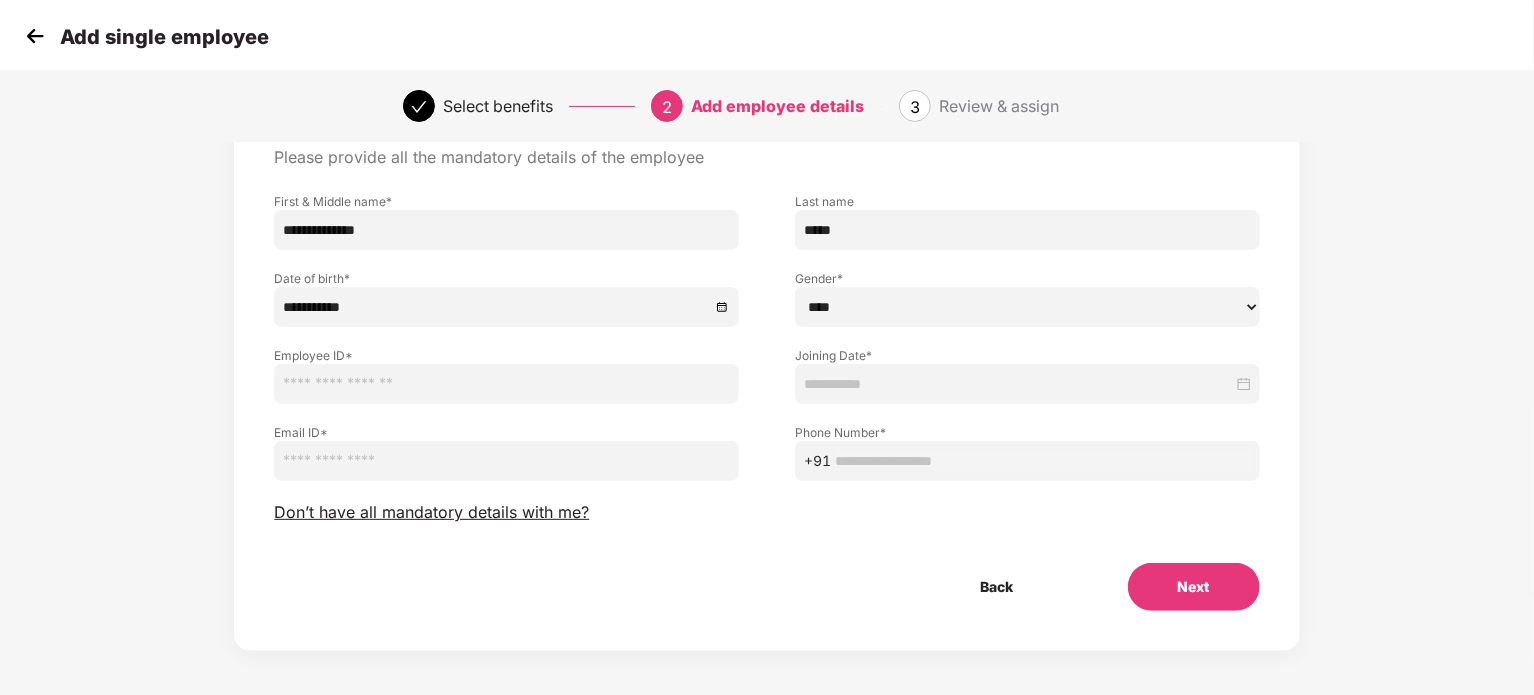 click on "****** **** ******" at bounding box center (1027, 307) 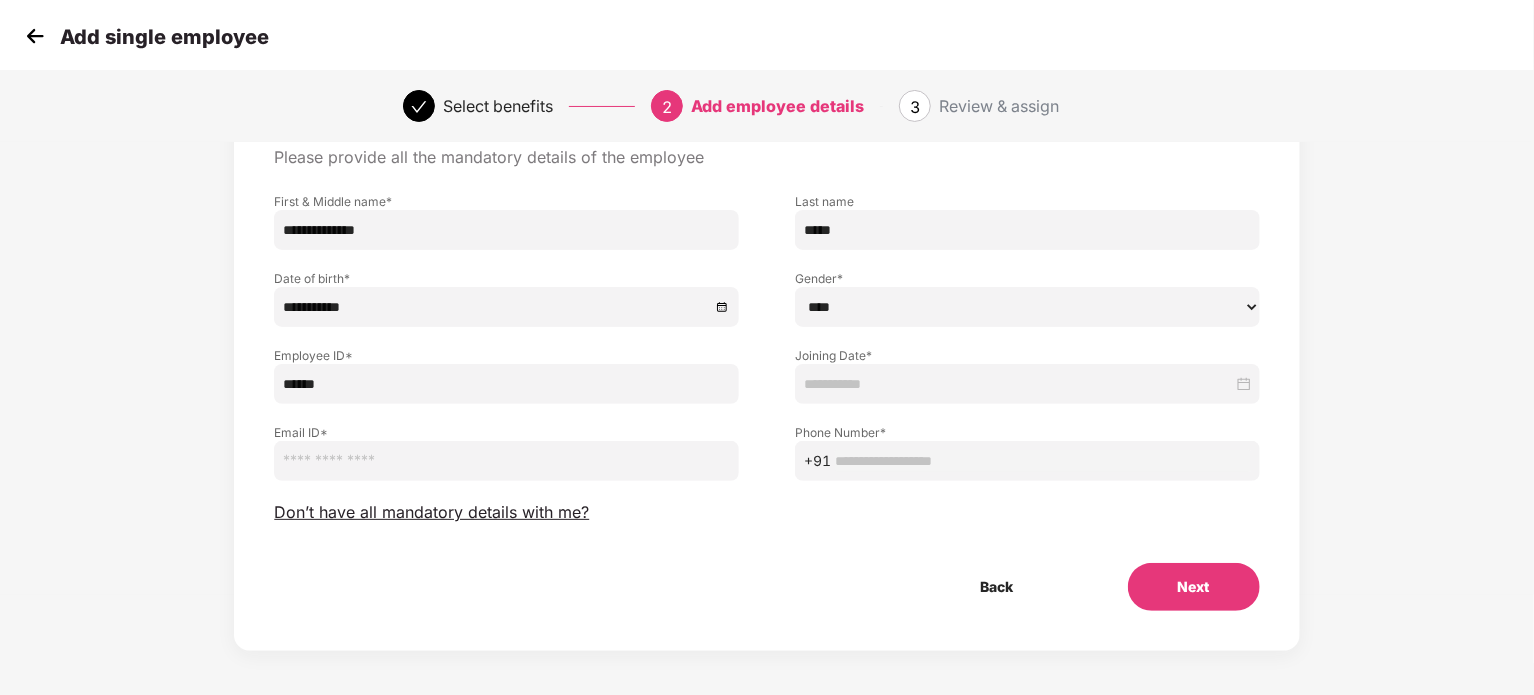 type on "******" 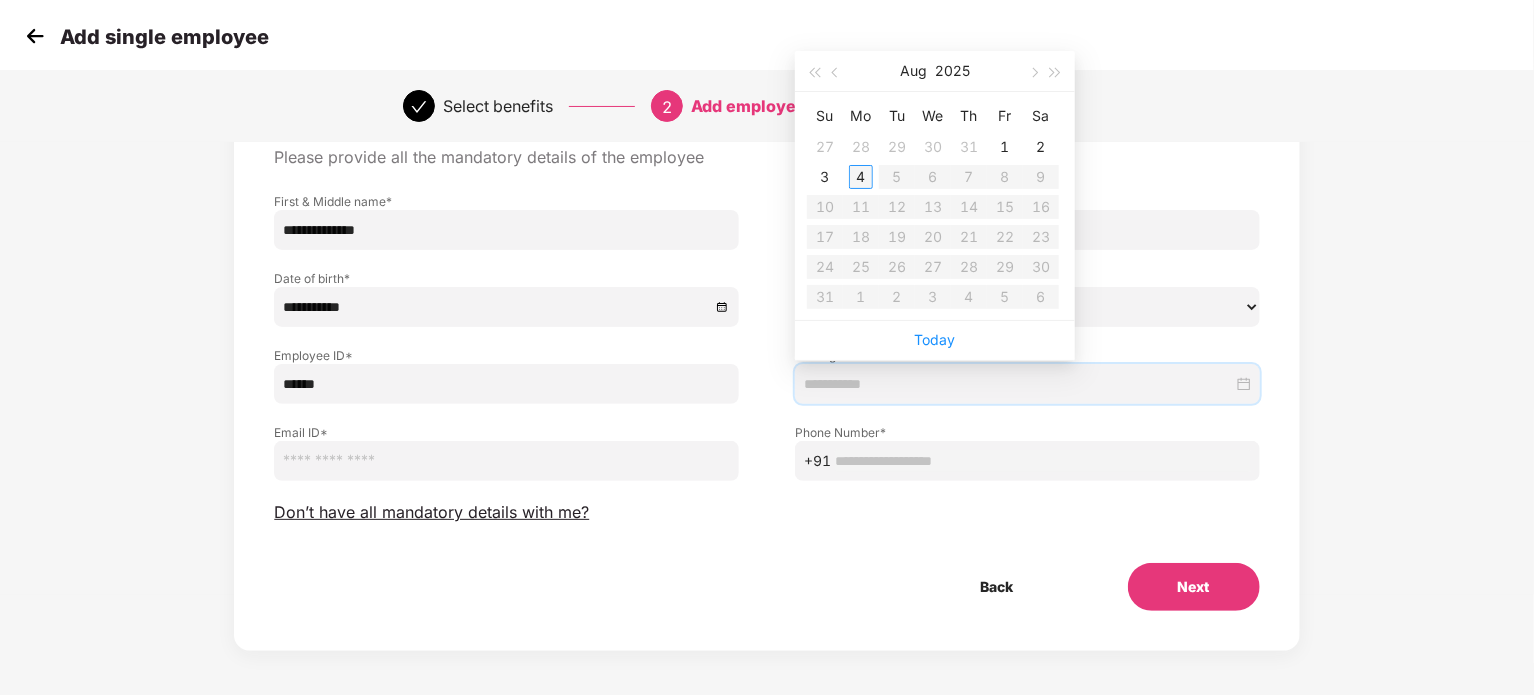 type on "**********" 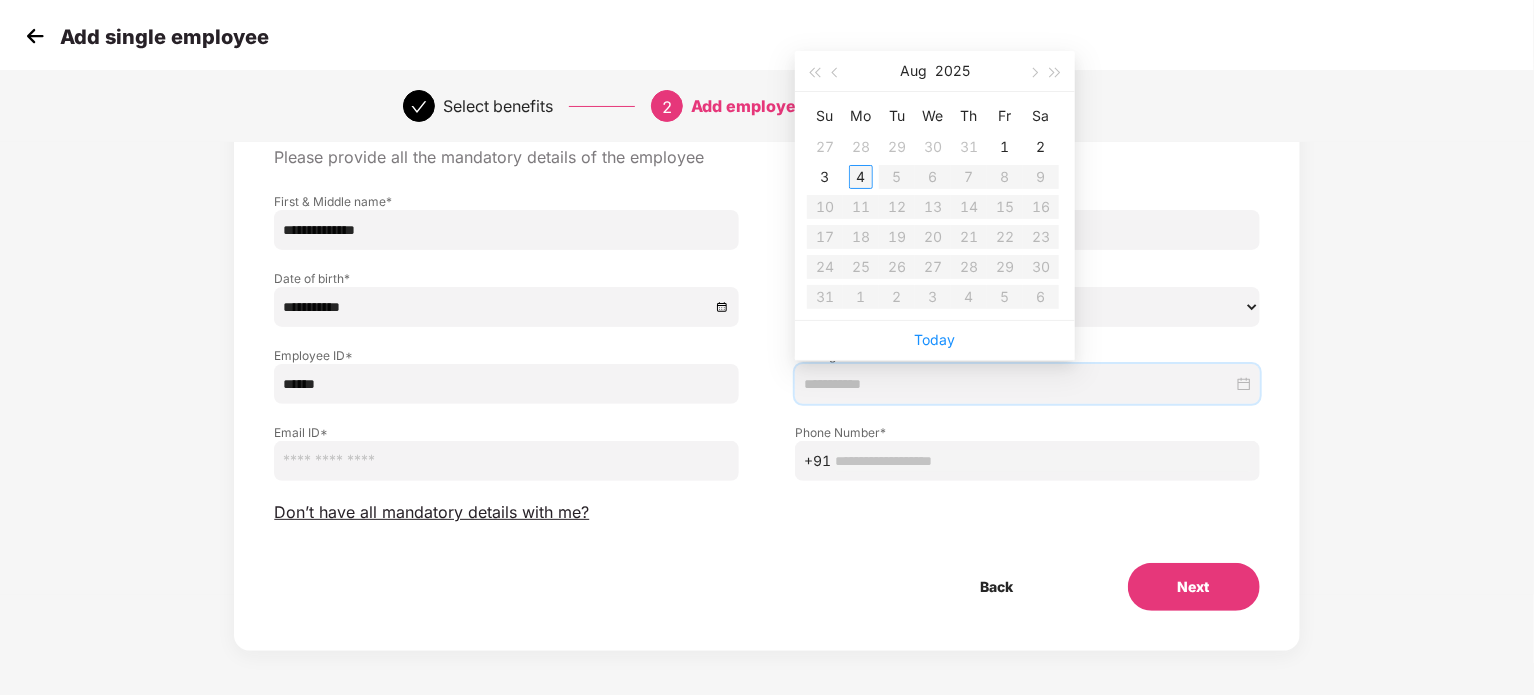 click on "4" at bounding box center (861, 177) 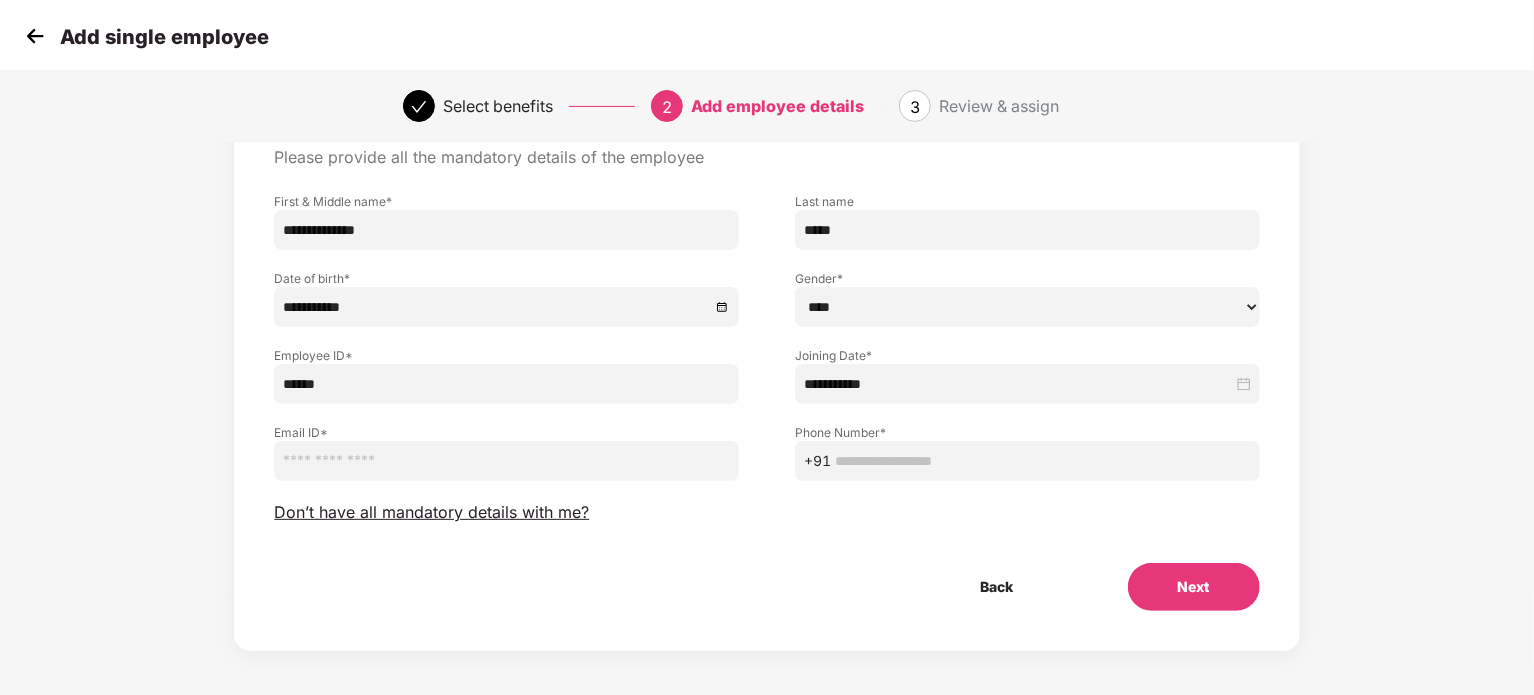 click at bounding box center [506, 461] 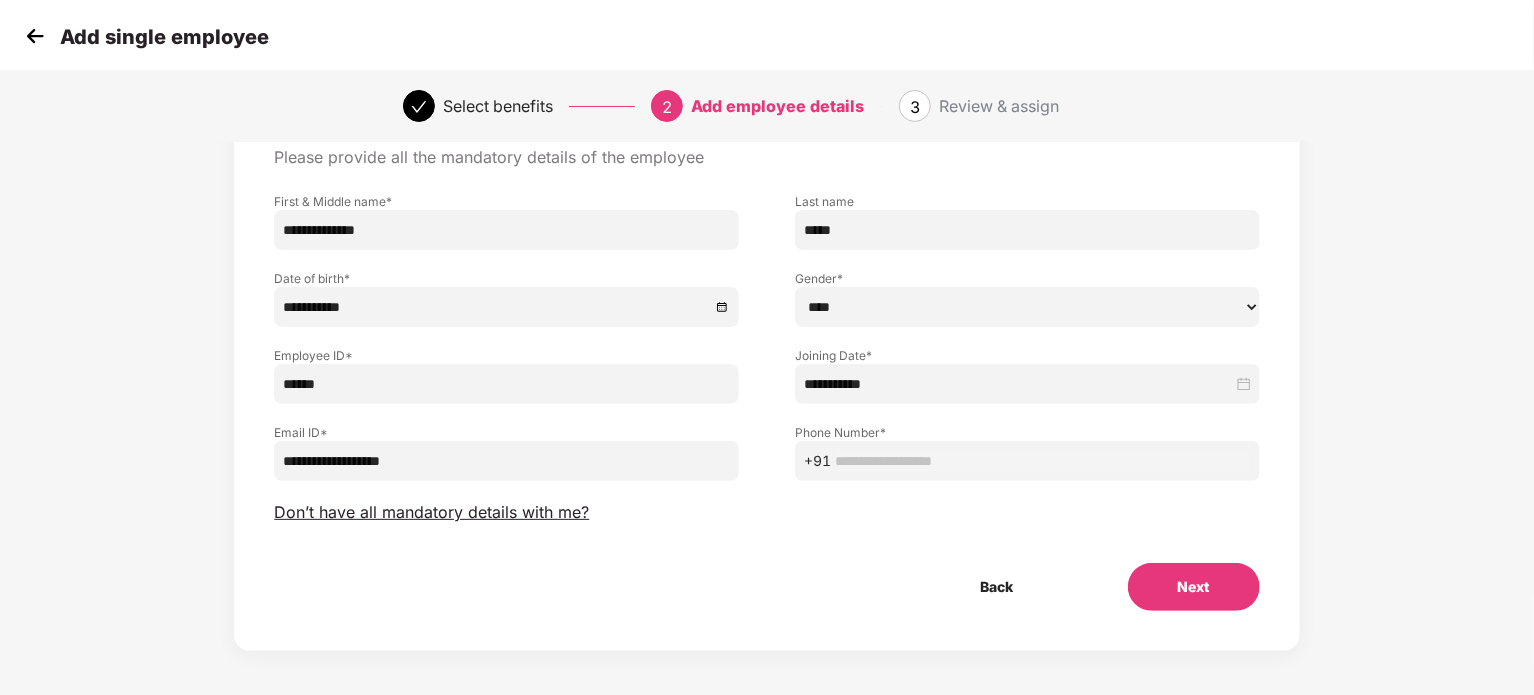 type on "**********" 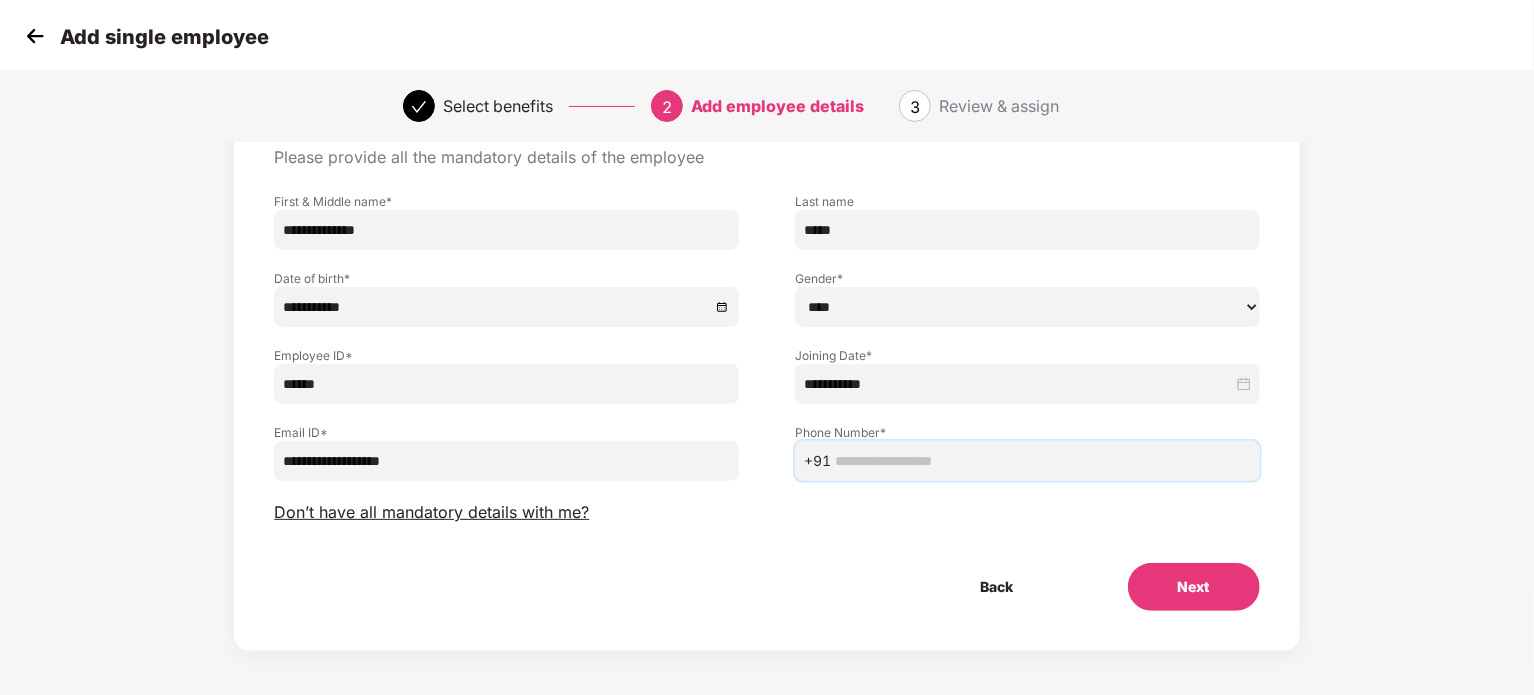 click at bounding box center (1043, 461) 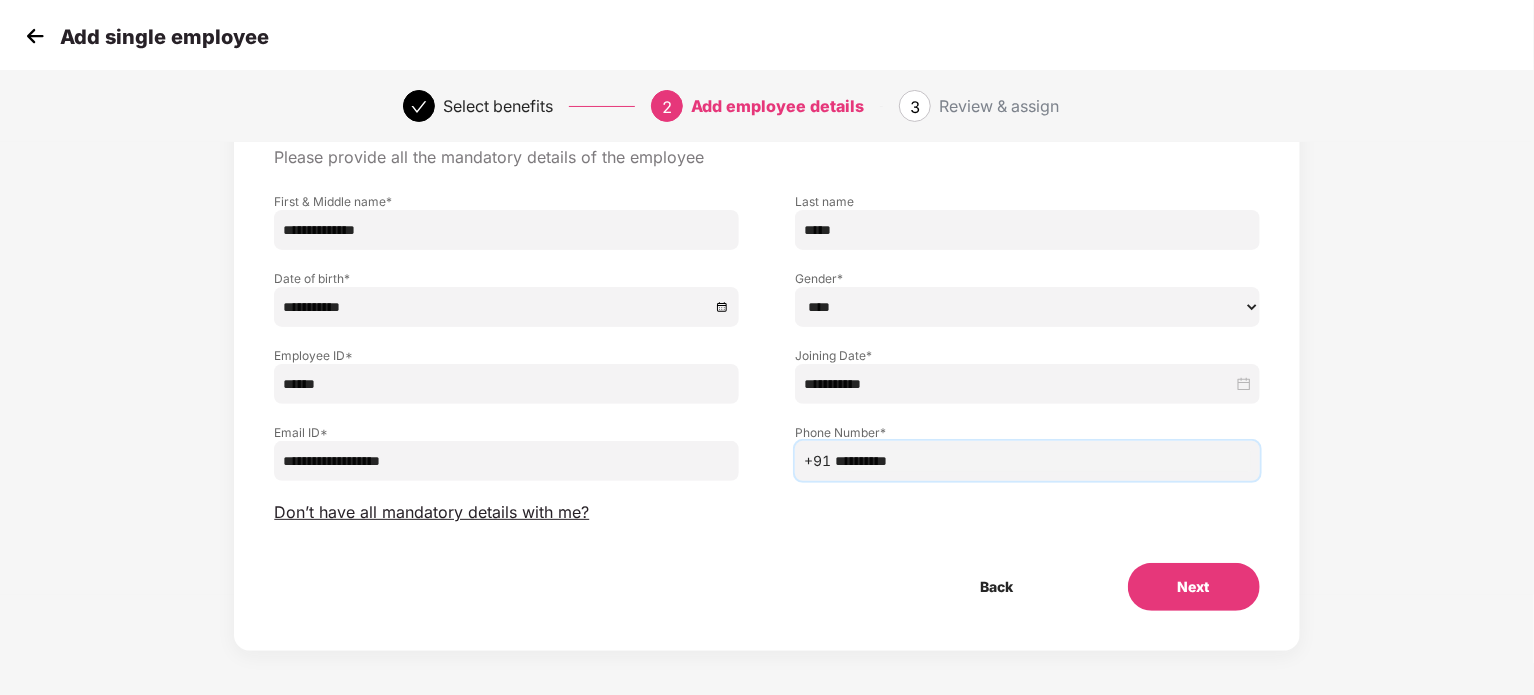 type on "**********" 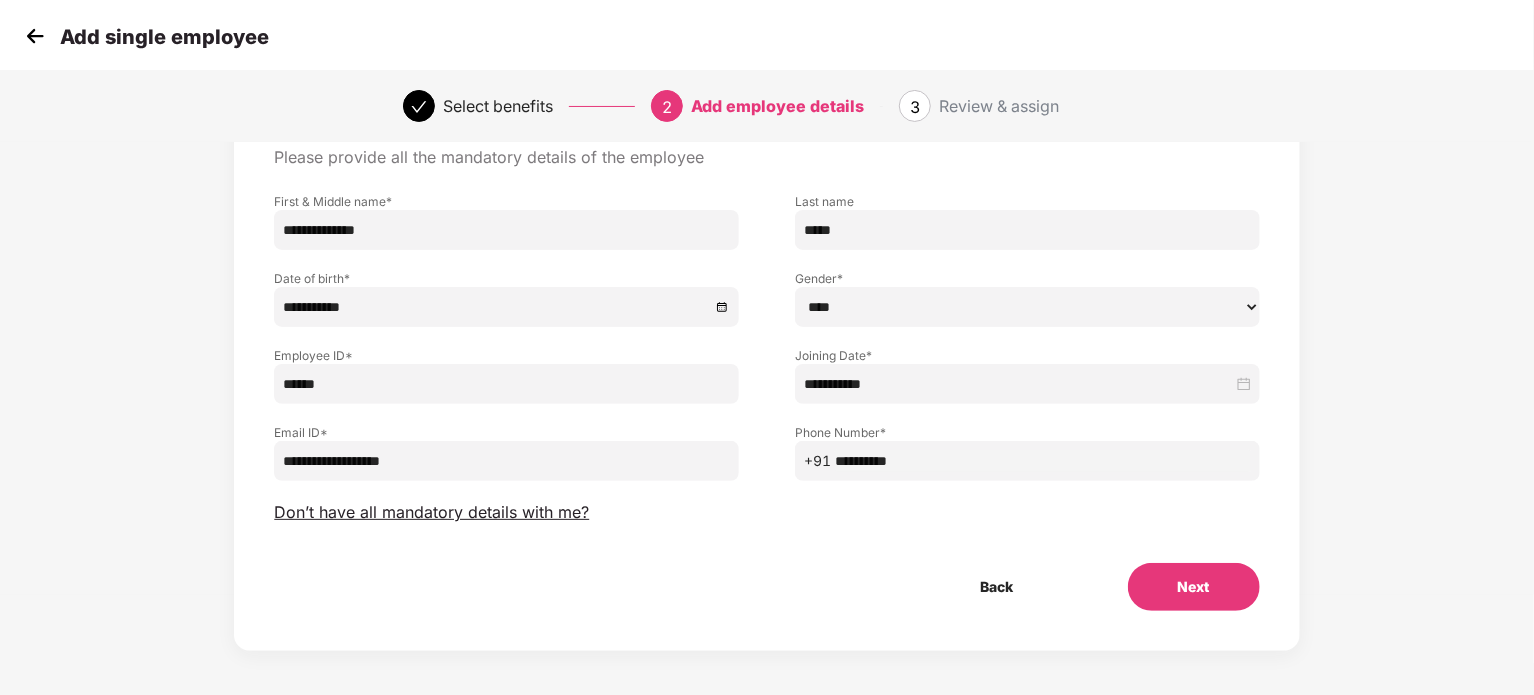 click on "Next" at bounding box center (1194, 587) 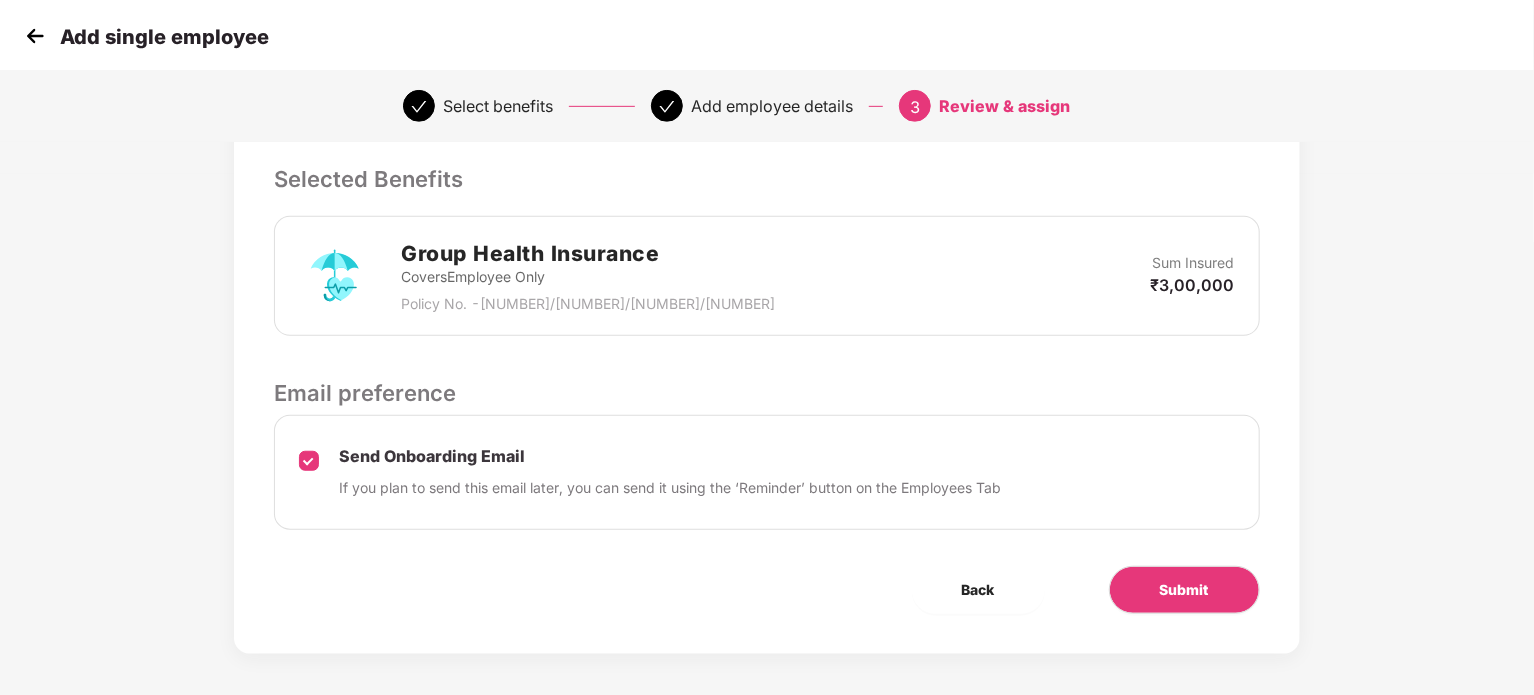 scroll, scrollTop: 528, scrollLeft: 0, axis: vertical 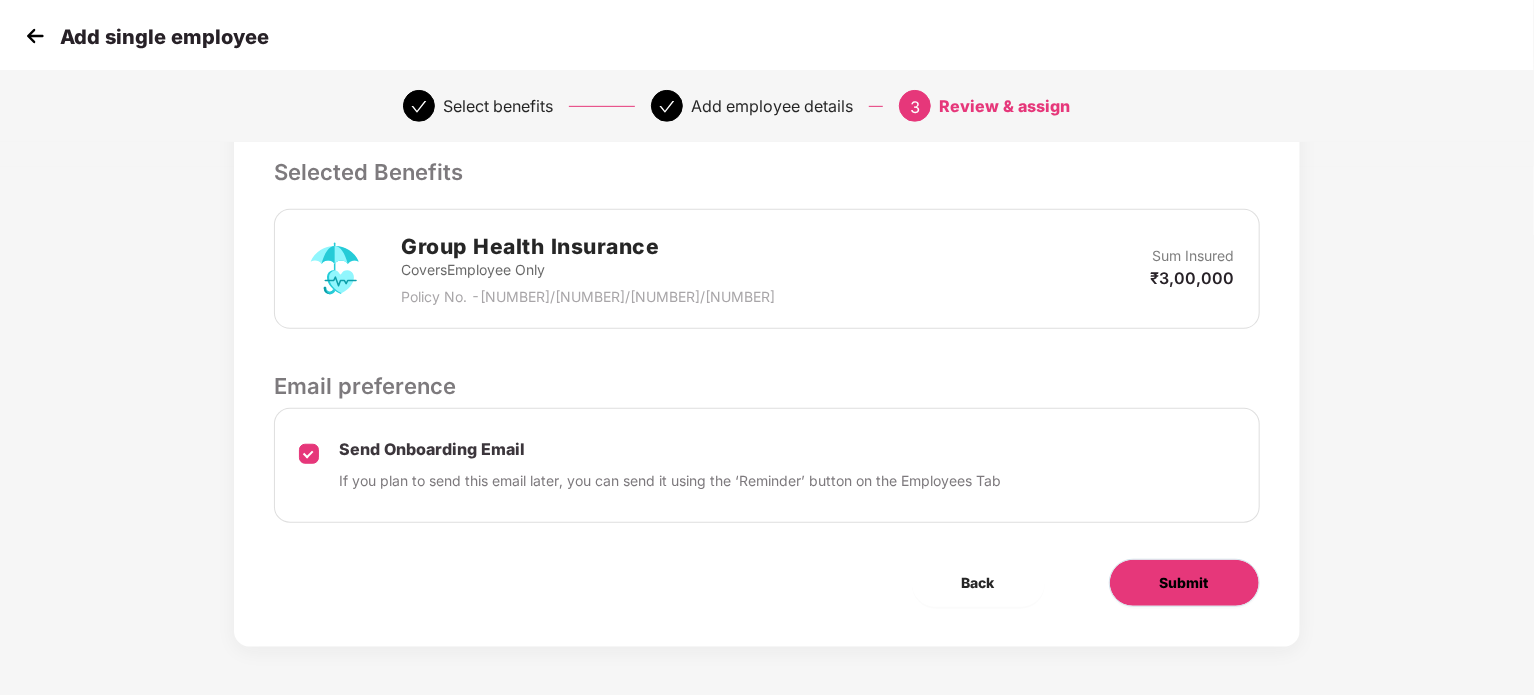 click on "Submit" at bounding box center [1184, 583] 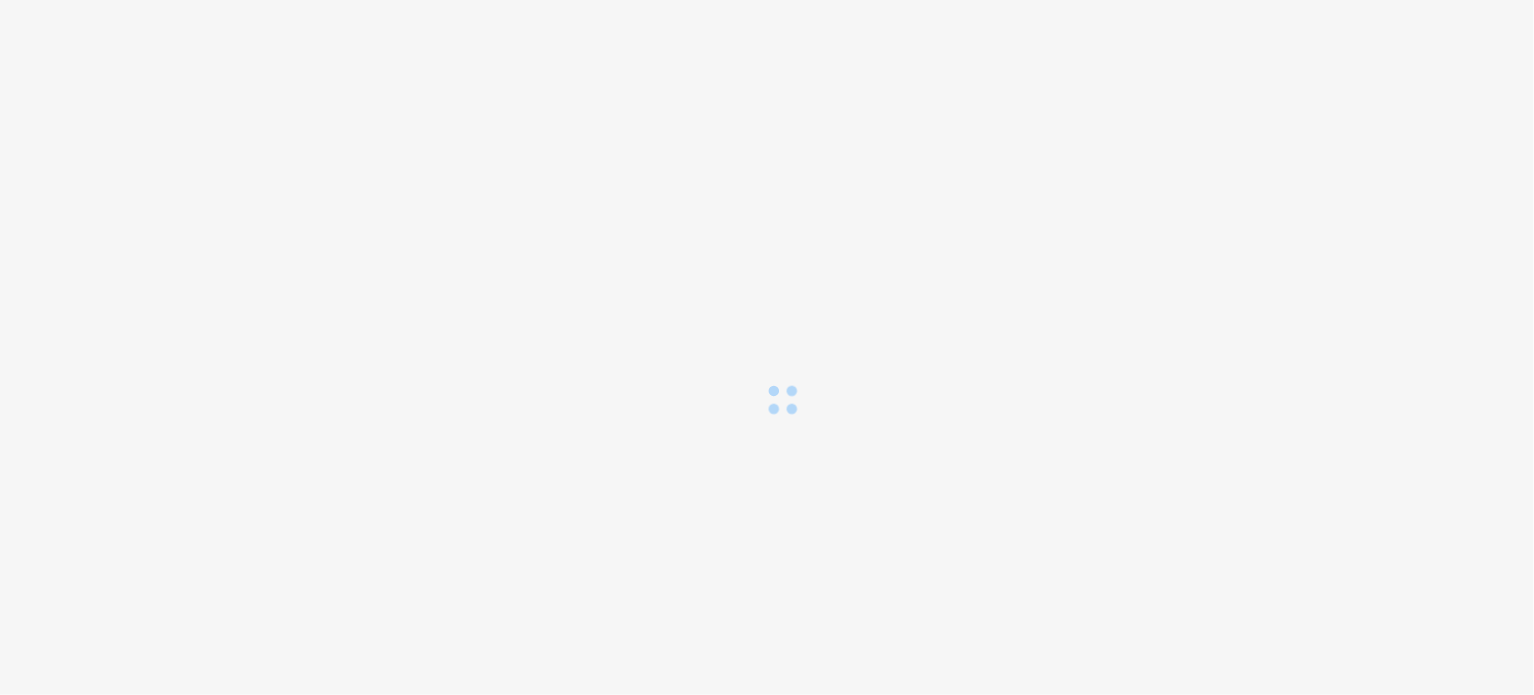 scroll, scrollTop: 0, scrollLeft: 0, axis: both 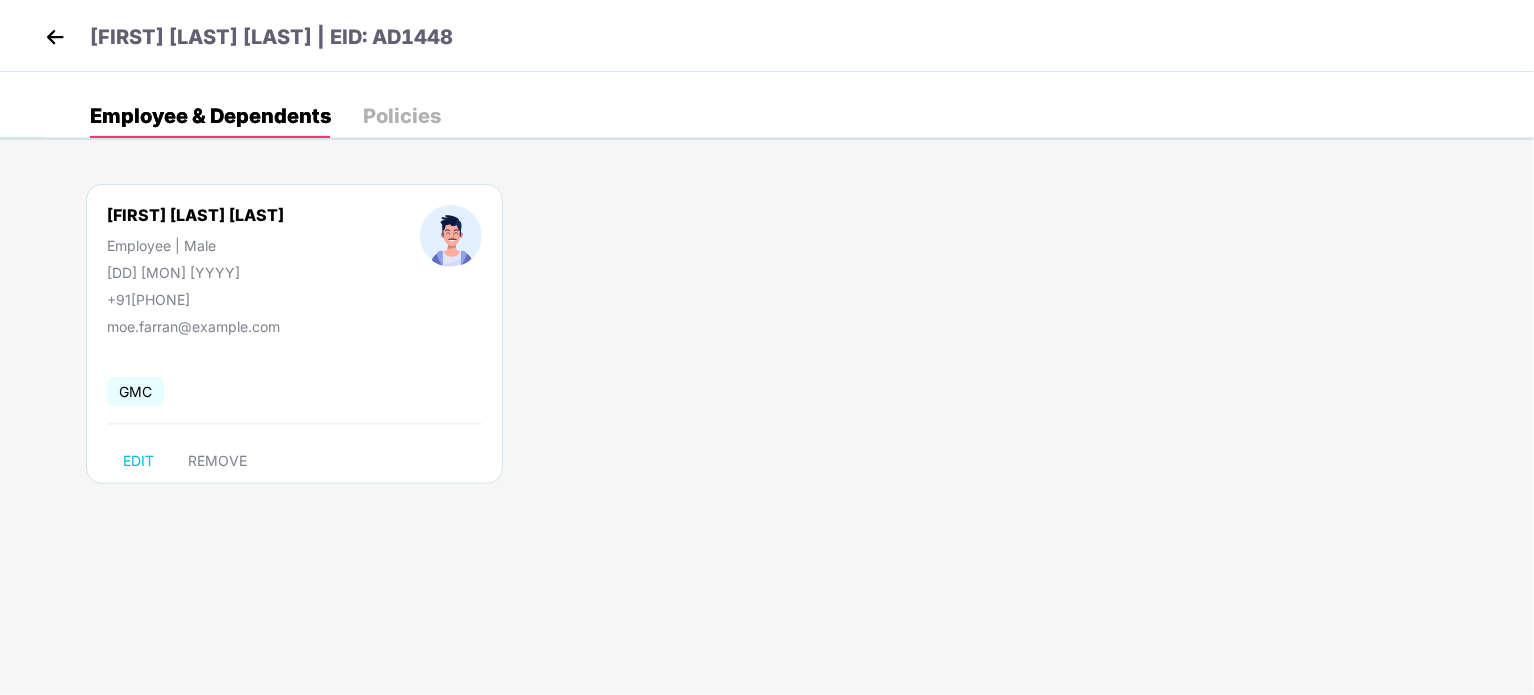 click at bounding box center [55, 37] 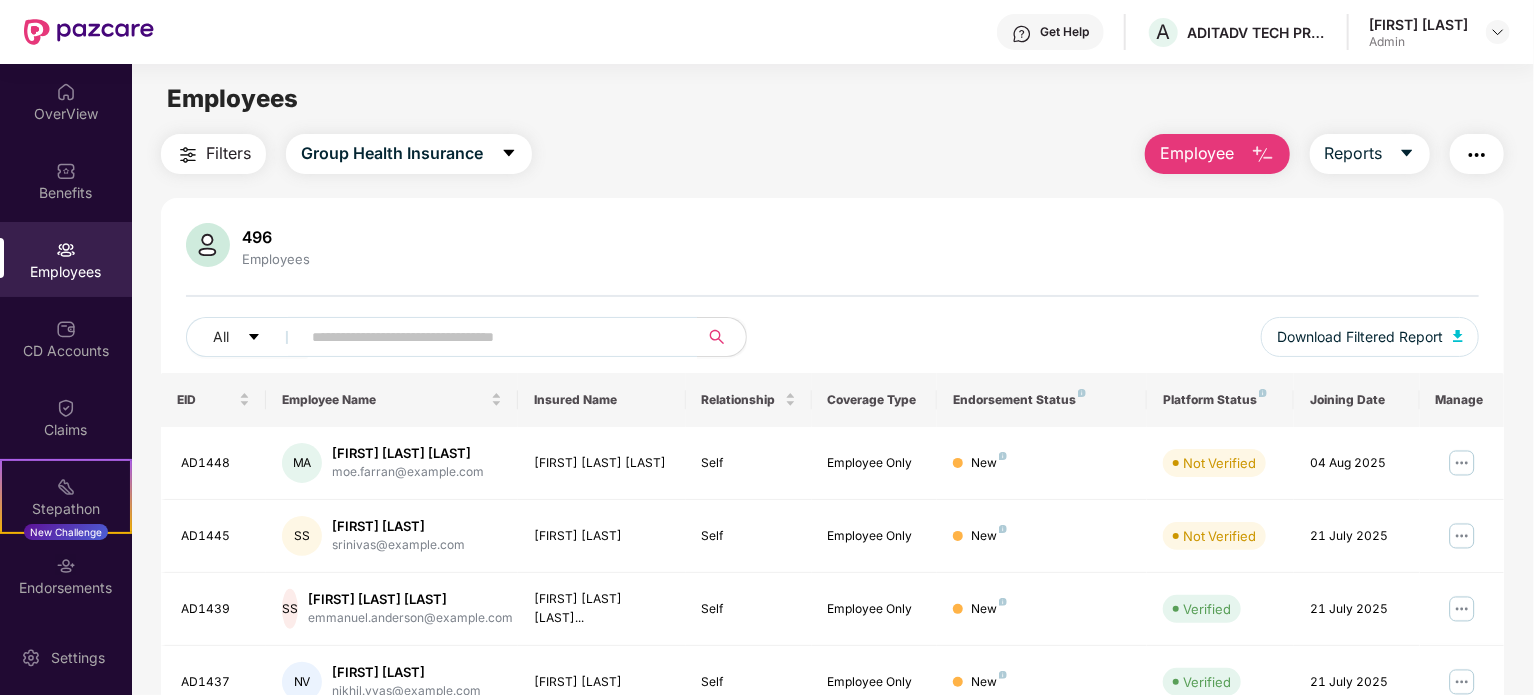 drag, startPoint x: 43, startPoint y: 243, endPoint x: 370, endPoint y: 250, distance: 327.07492 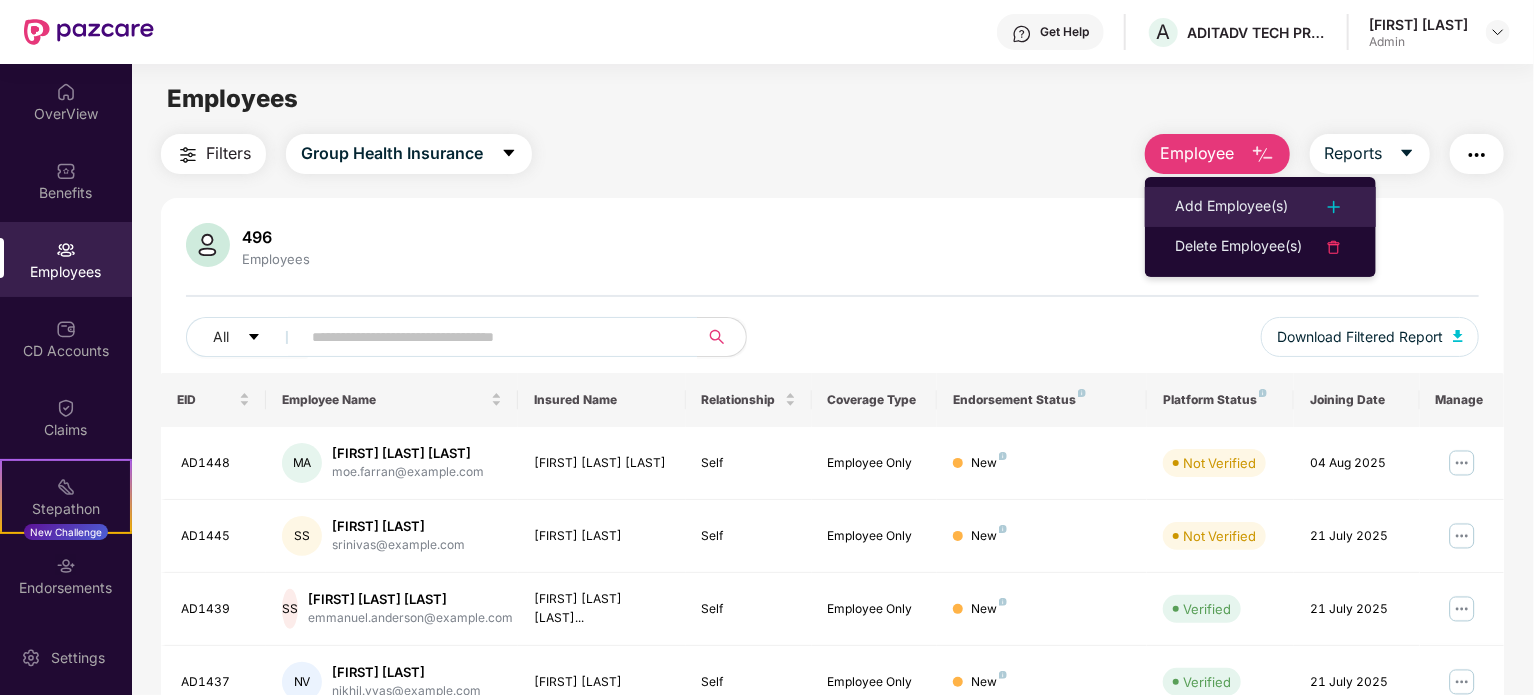 click on "Add Employee(s)" at bounding box center [1231, 207] 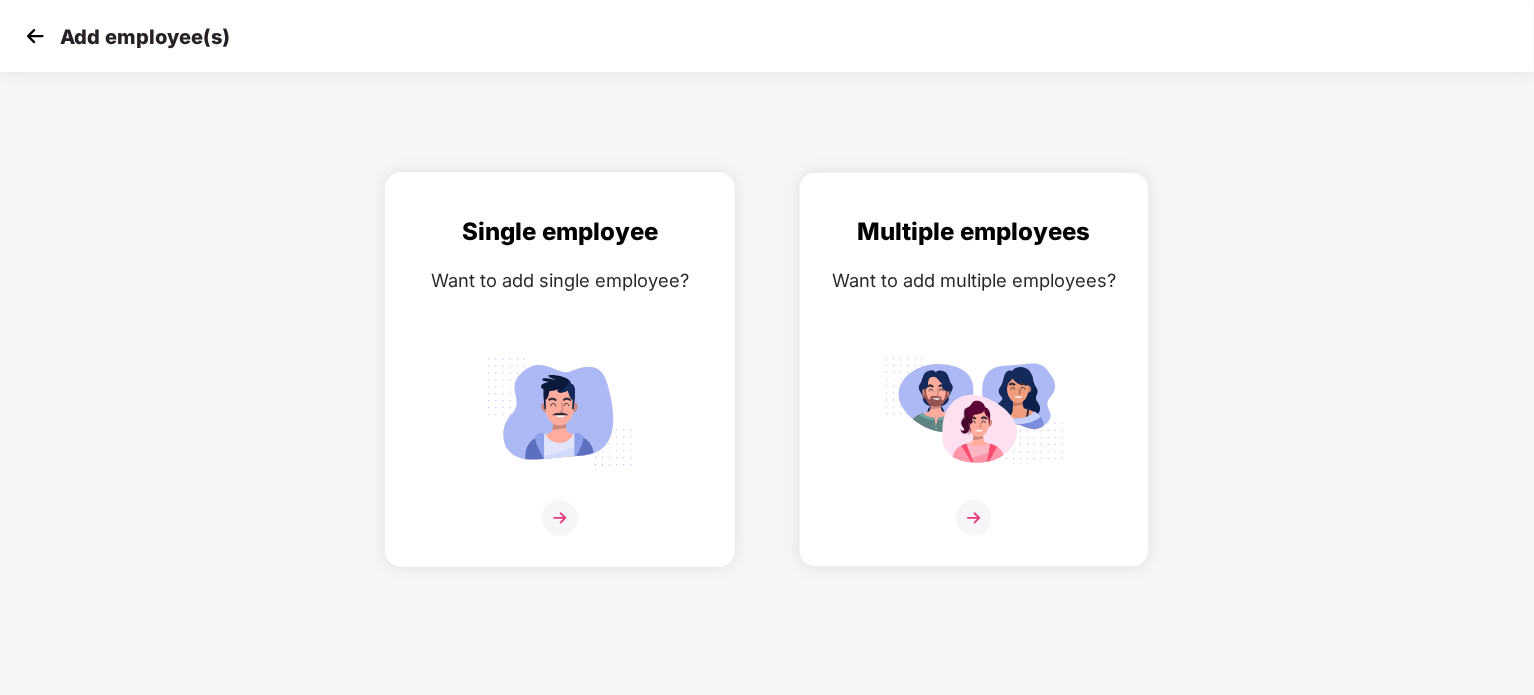 click at bounding box center [560, 518] 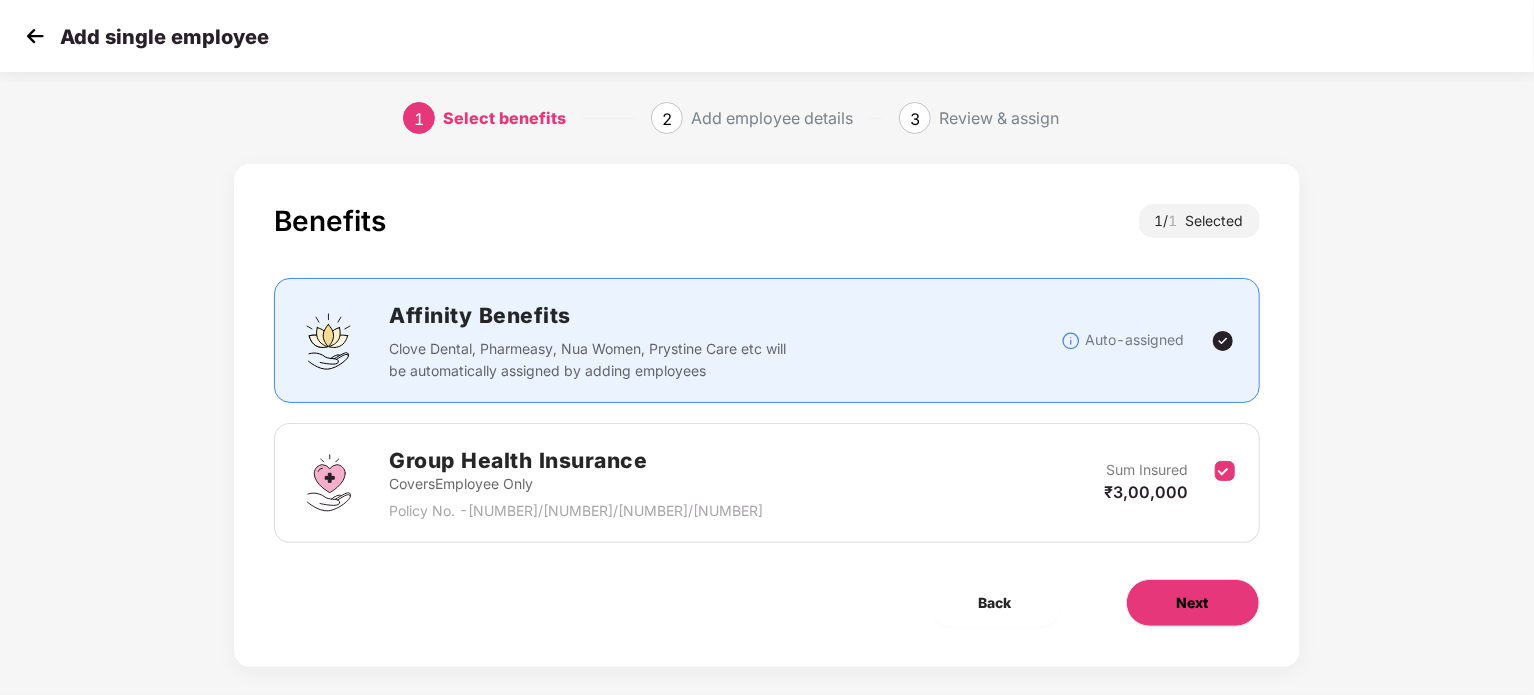 click on "Next" at bounding box center (1193, 603) 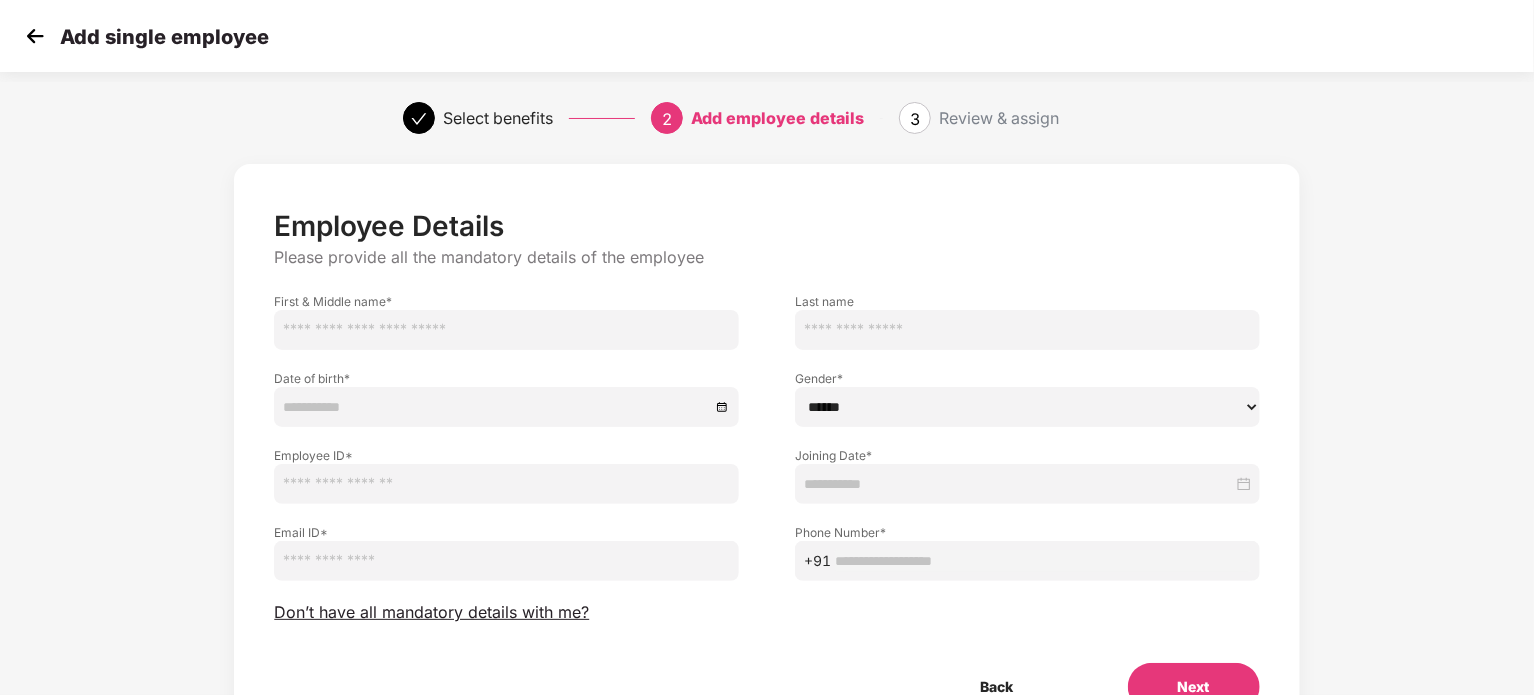 click at bounding box center [506, 330] 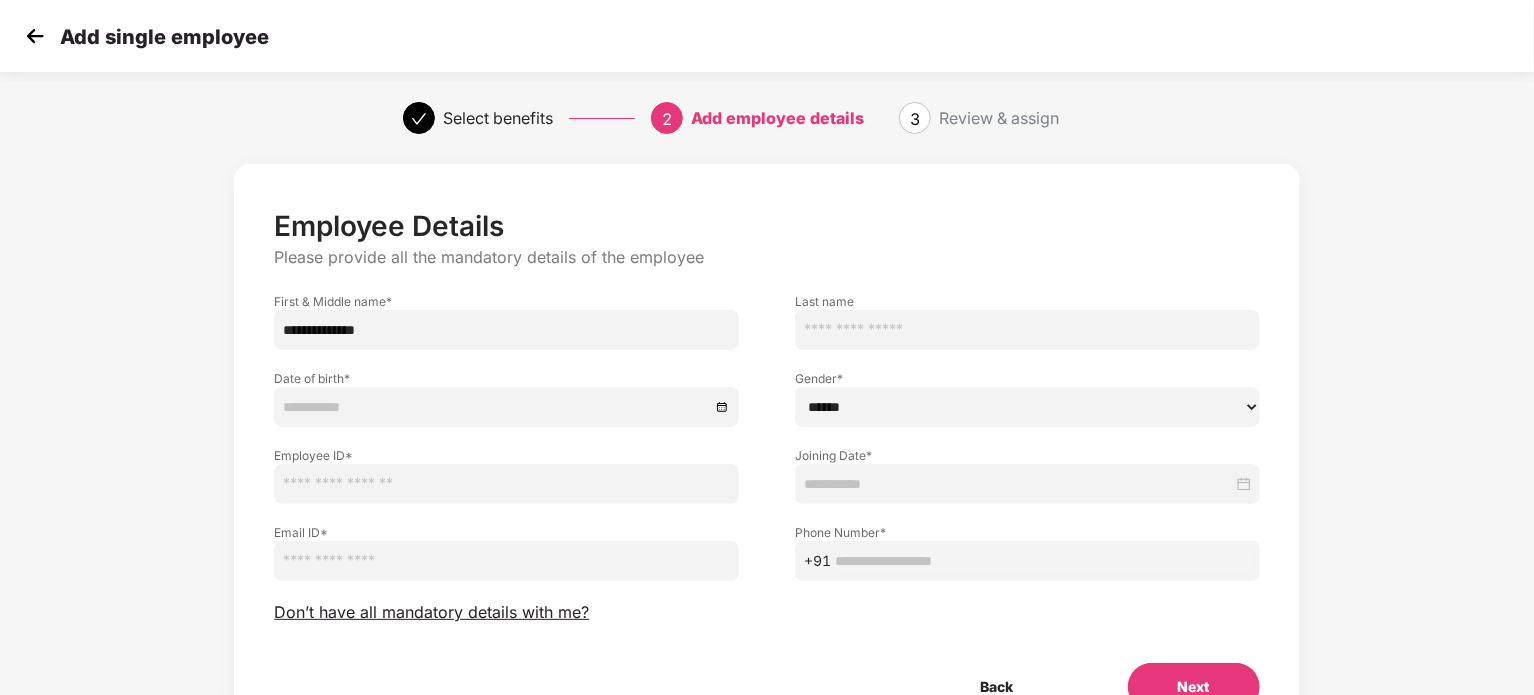 type on "**********" 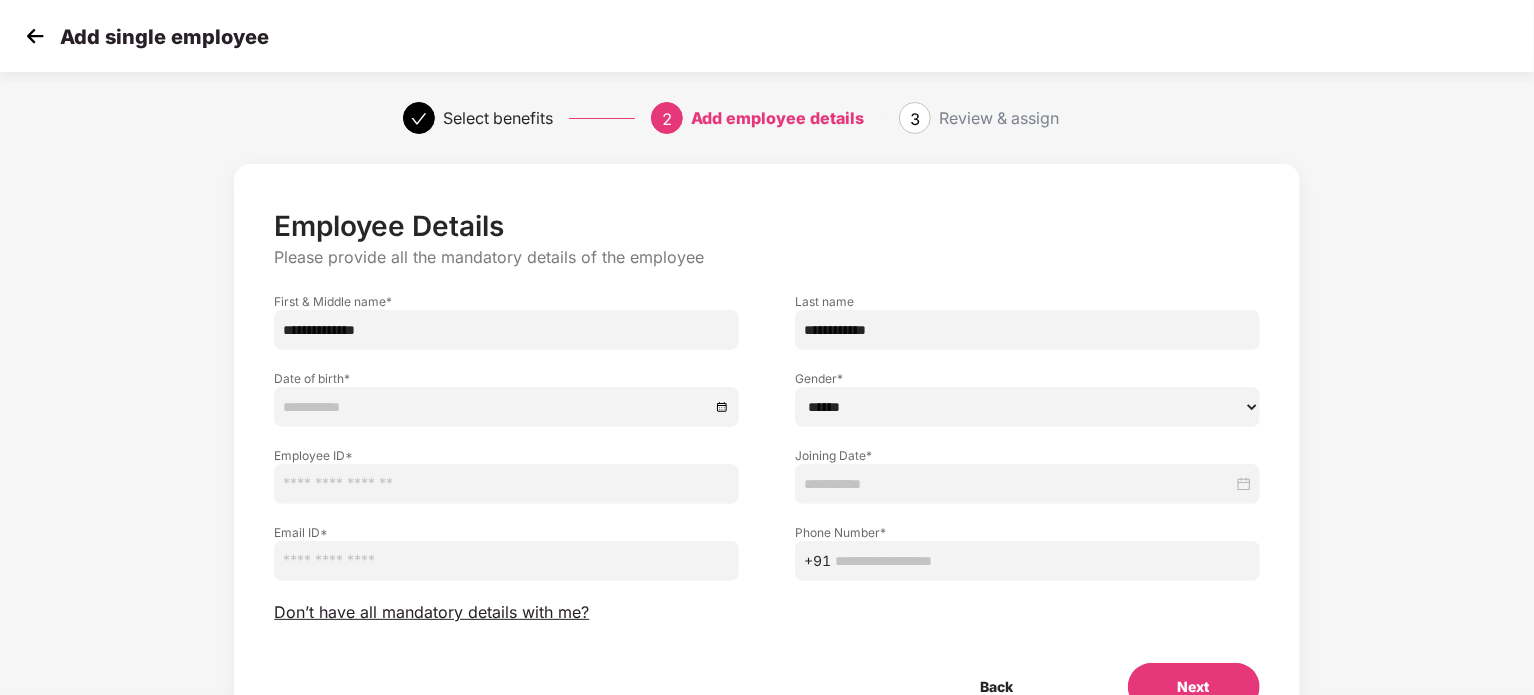 type on "**********" 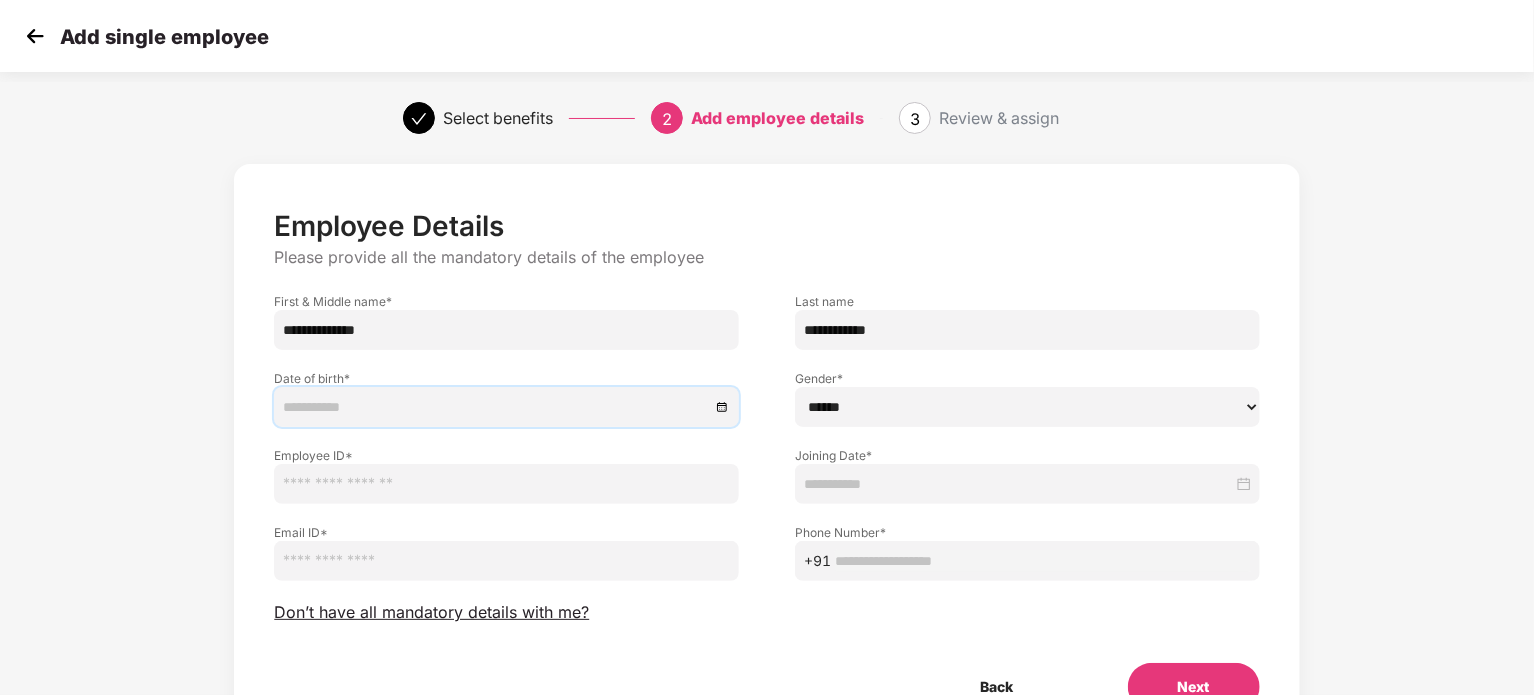 click at bounding box center [496, 407] 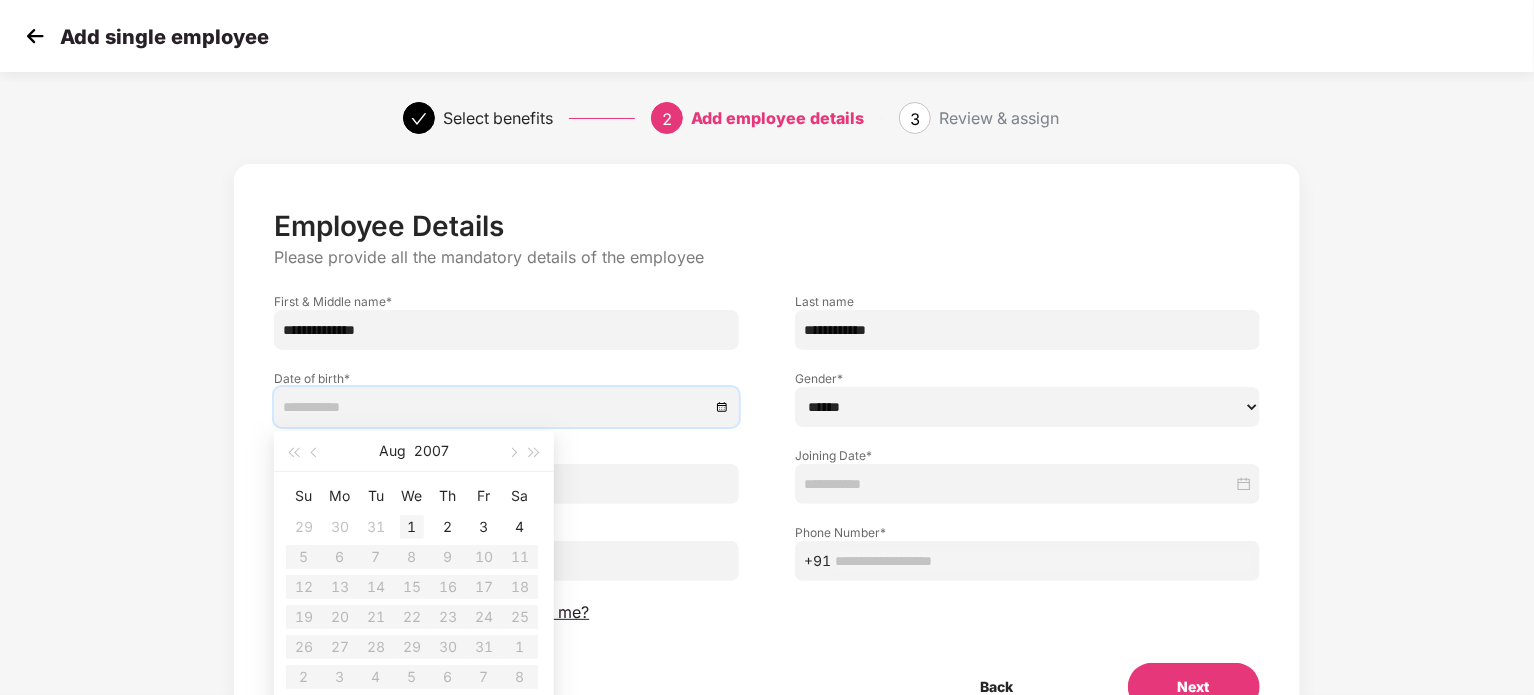 type on "**********" 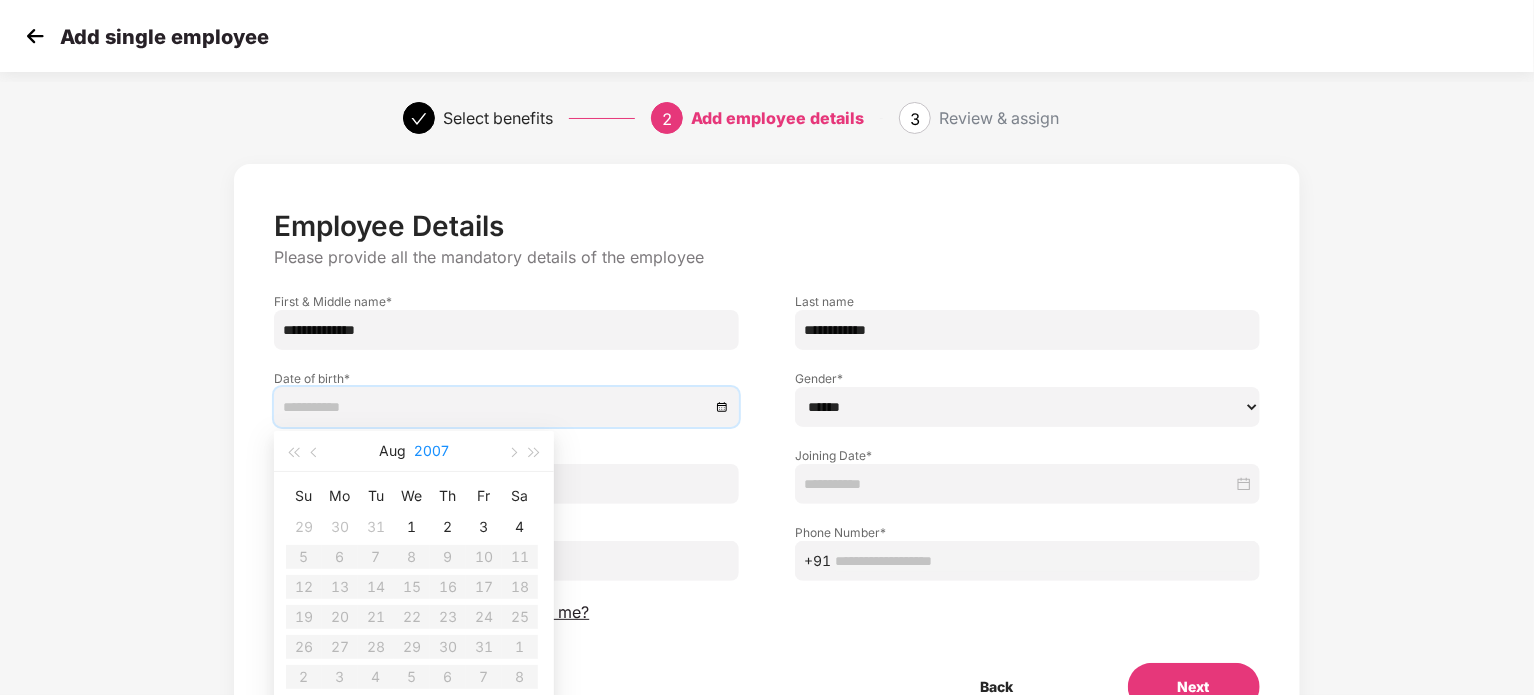 click on "2007" at bounding box center [431, 451] 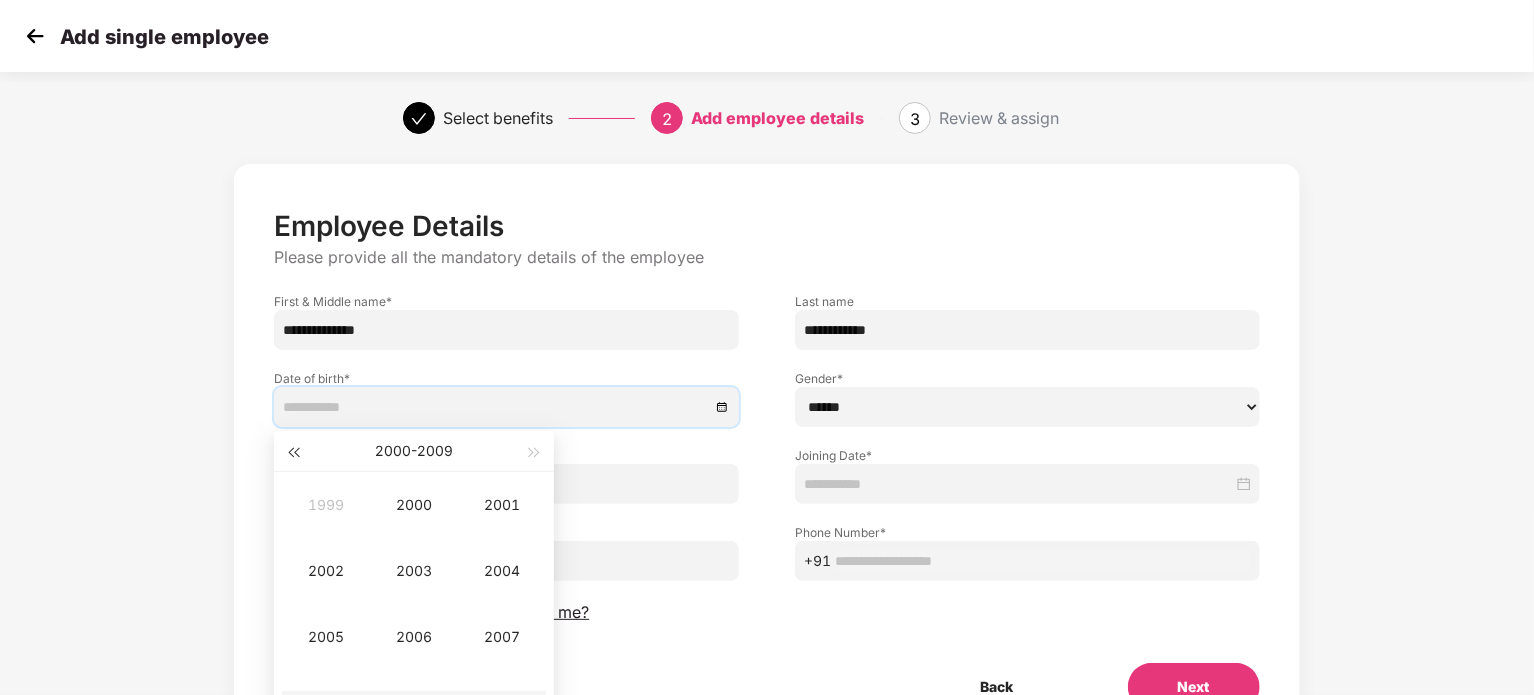 click at bounding box center [293, 453] 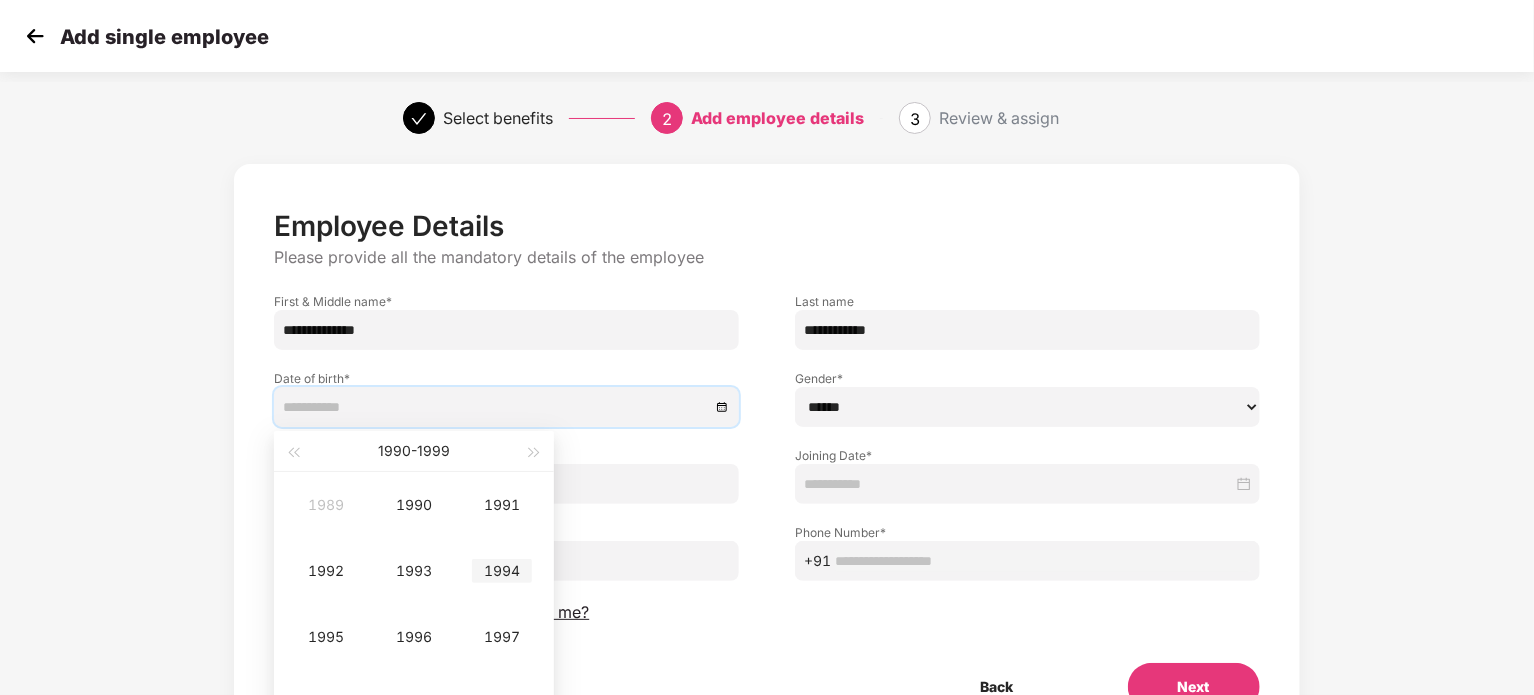 type on "**********" 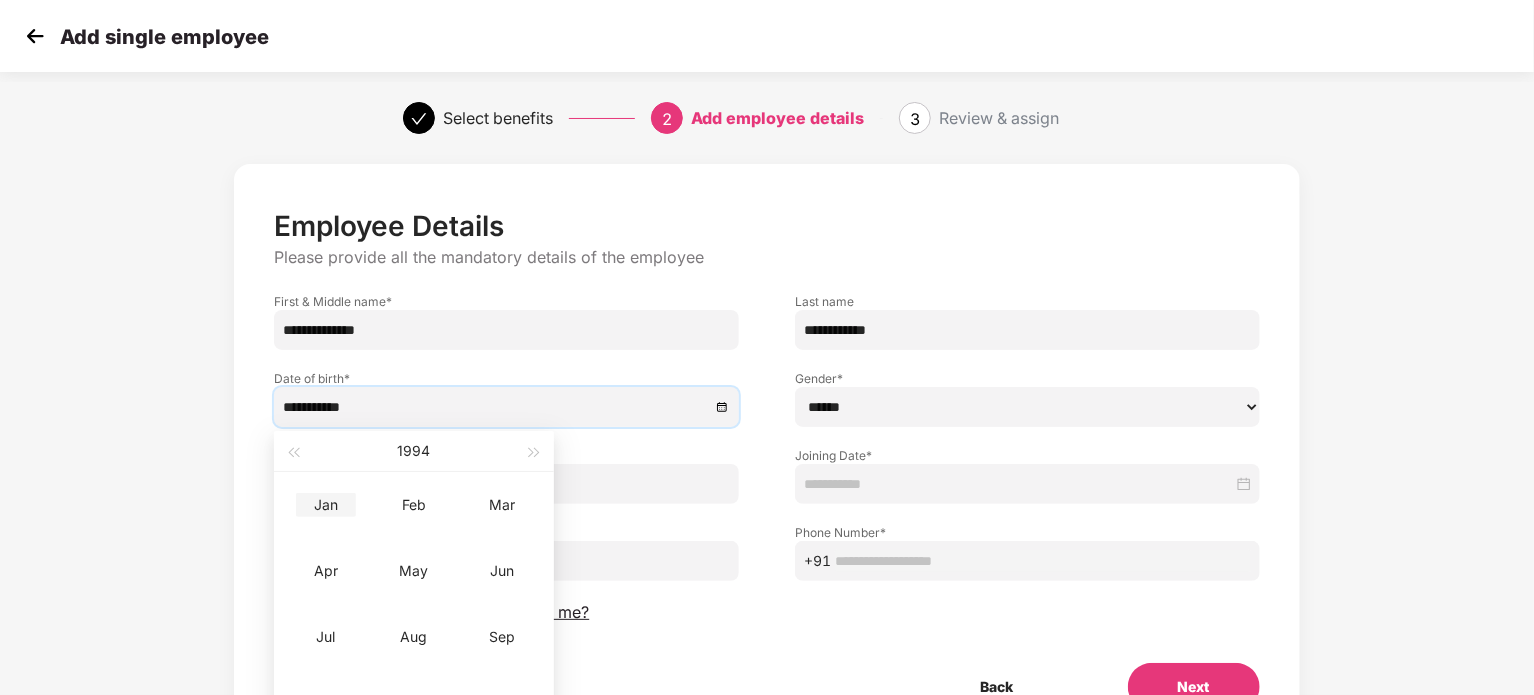 type on "**********" 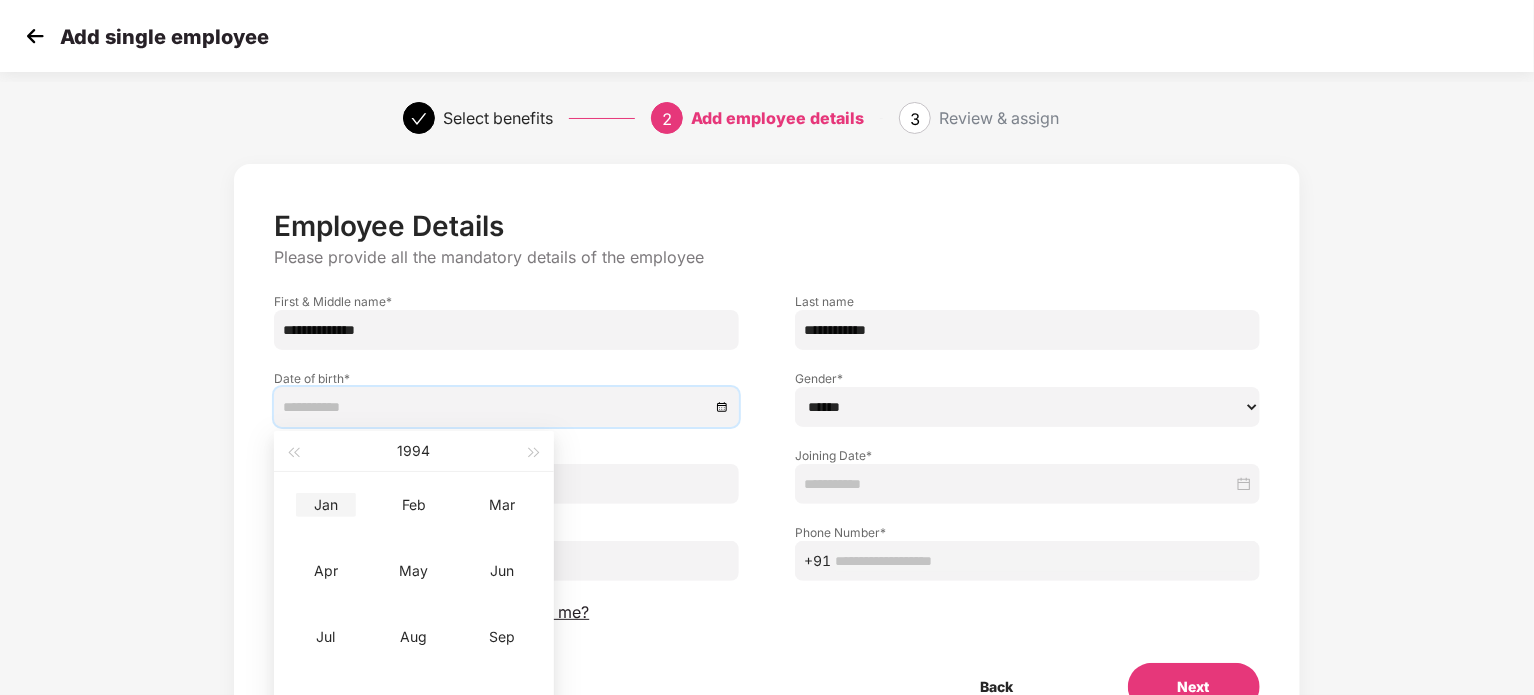 click on "Jan" at bounding box center [326, 505] 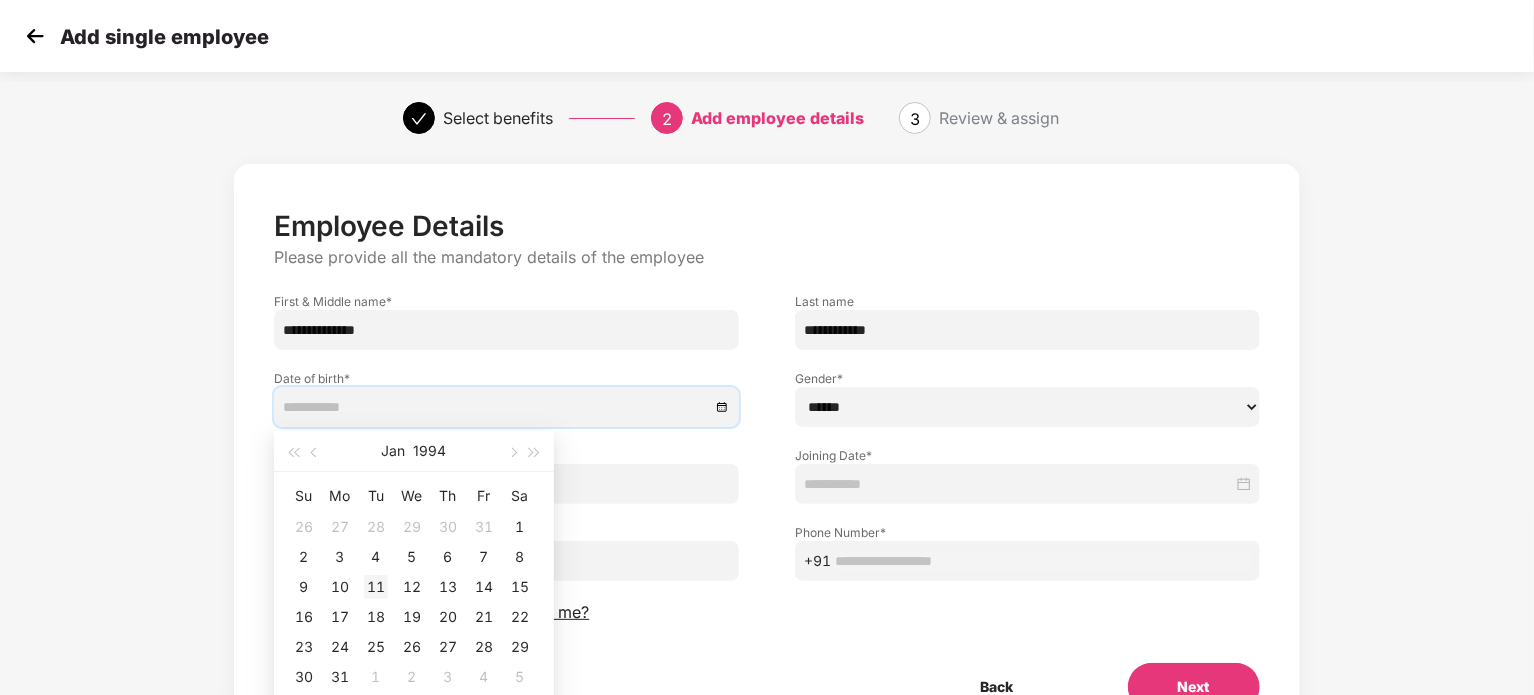 type on "**********" 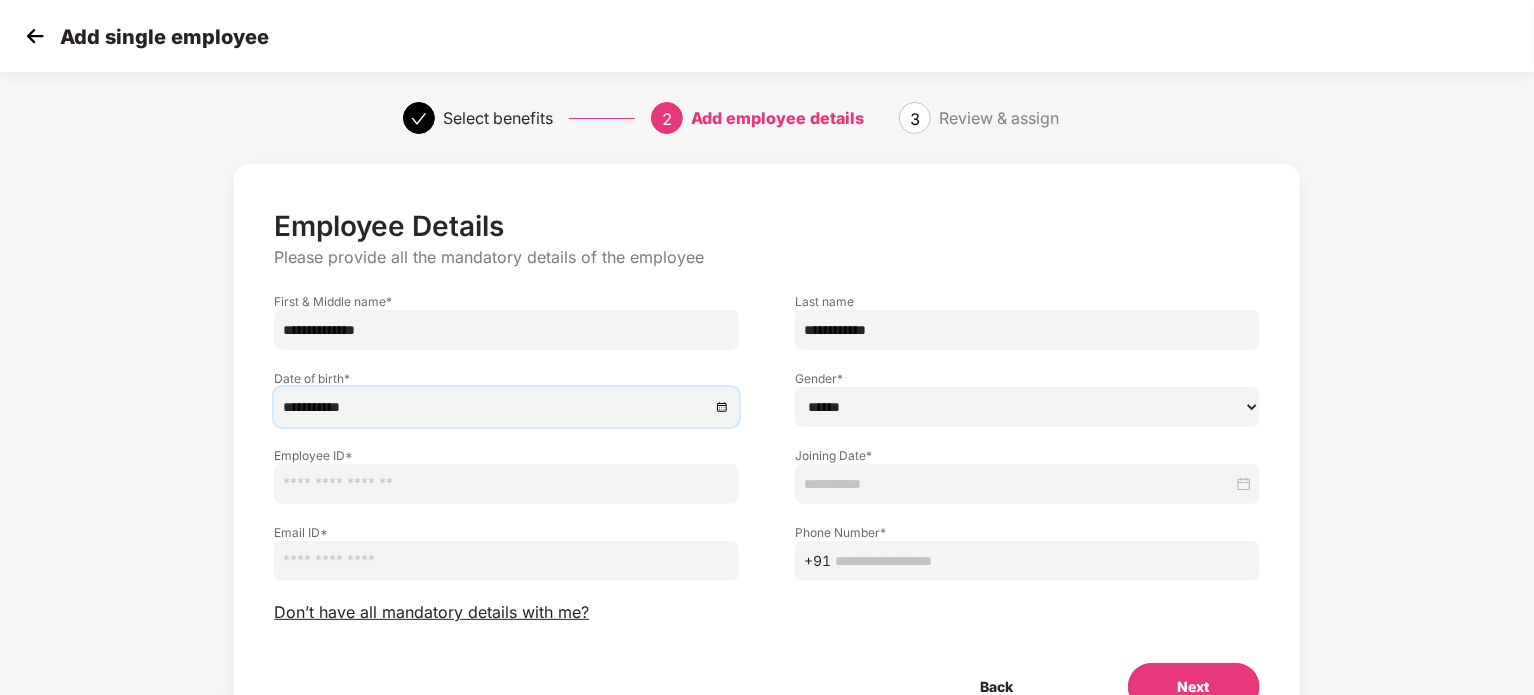 click on "****** **** ******" at bounding box center [1027, 407] 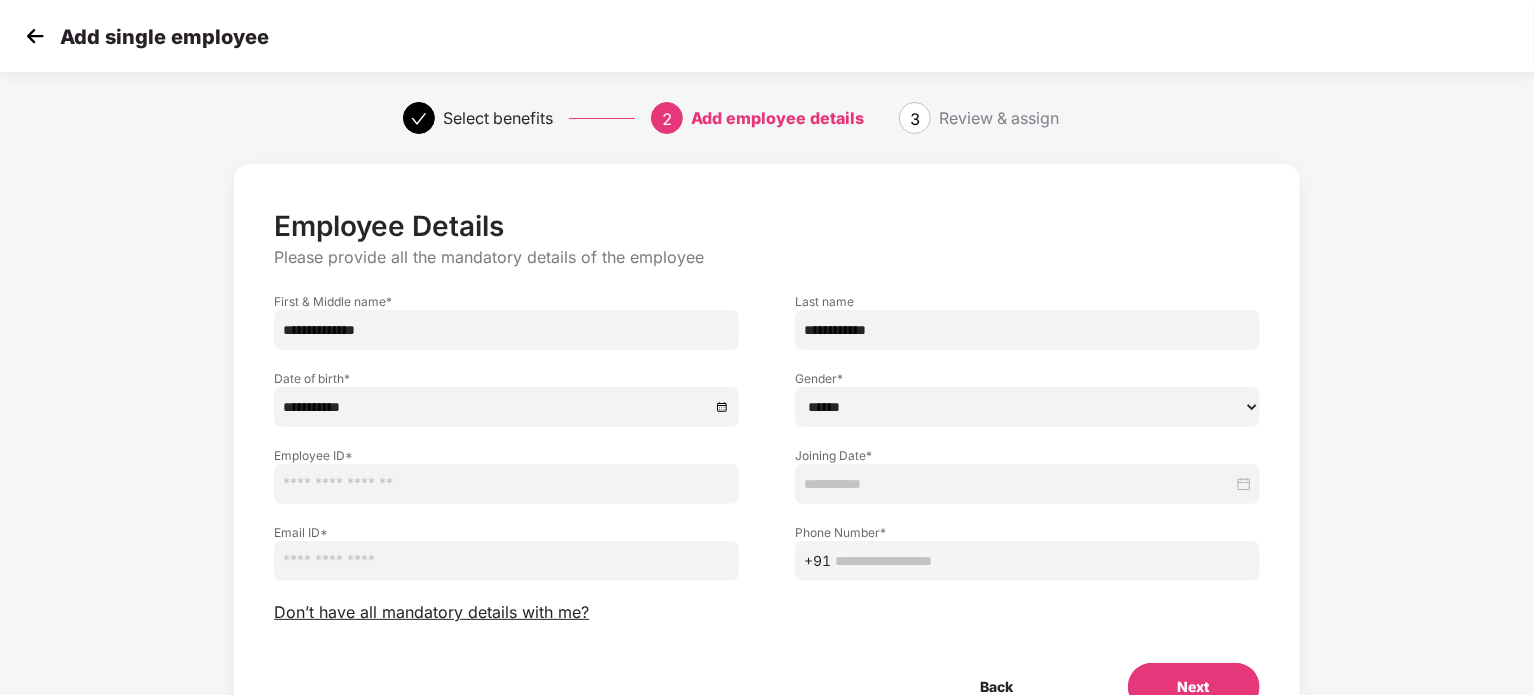 select on "******" 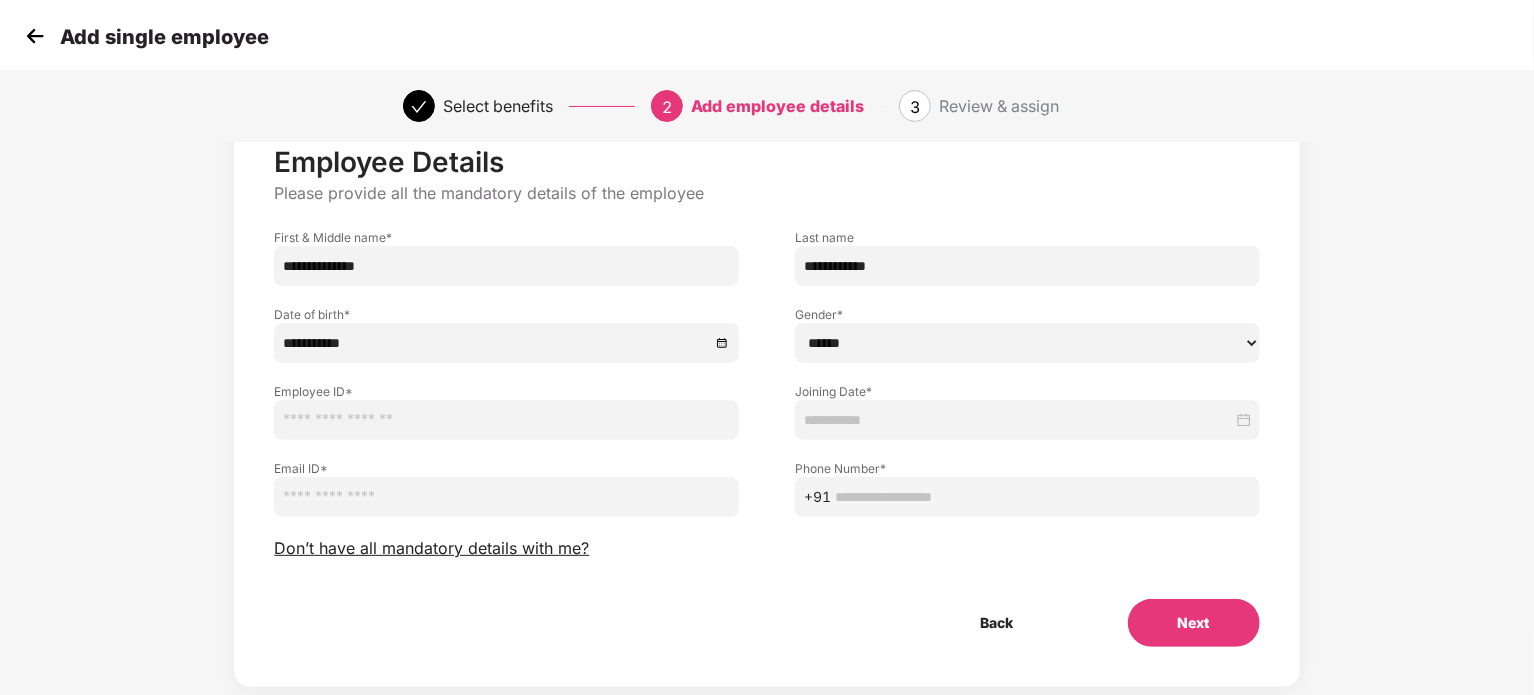 scroll, scrollTop: 100, scrollLeft: 0, axis: vertical 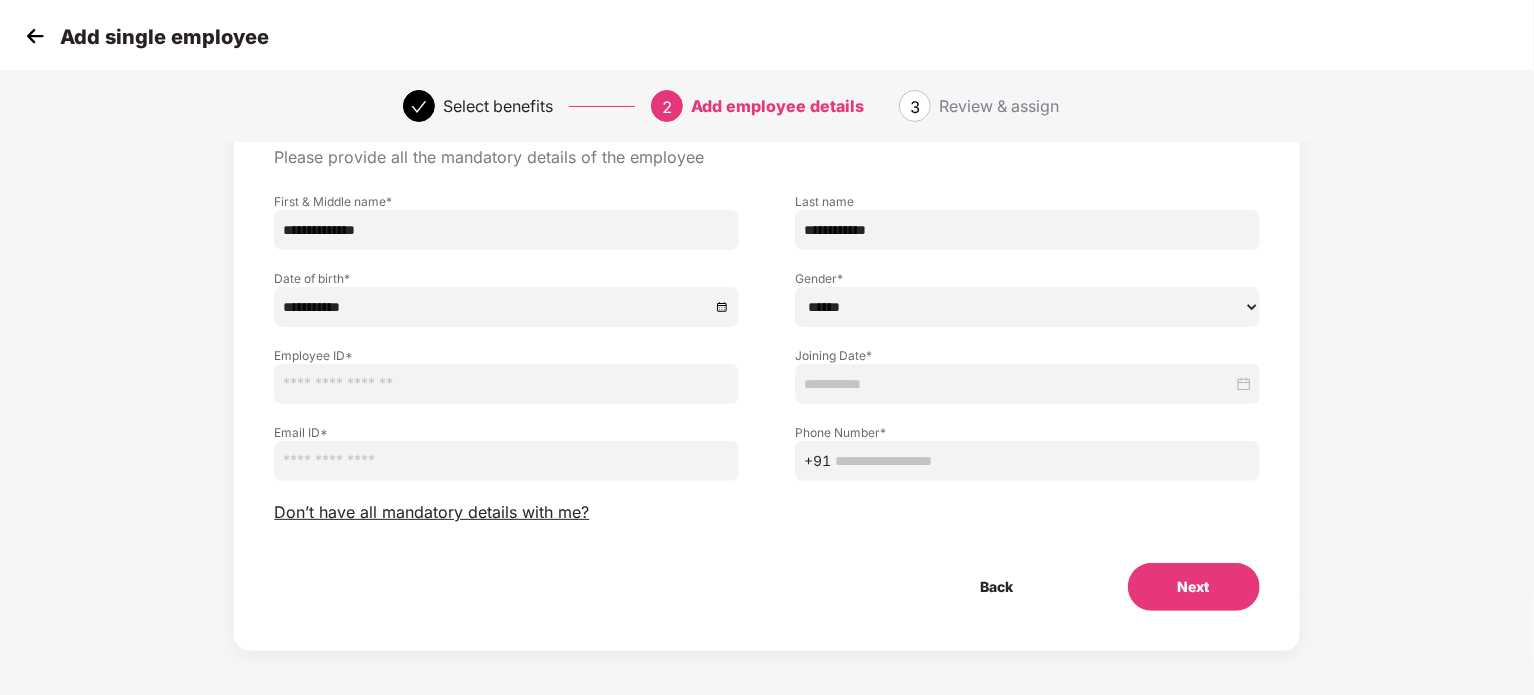 click at bounding box center (506, 384) 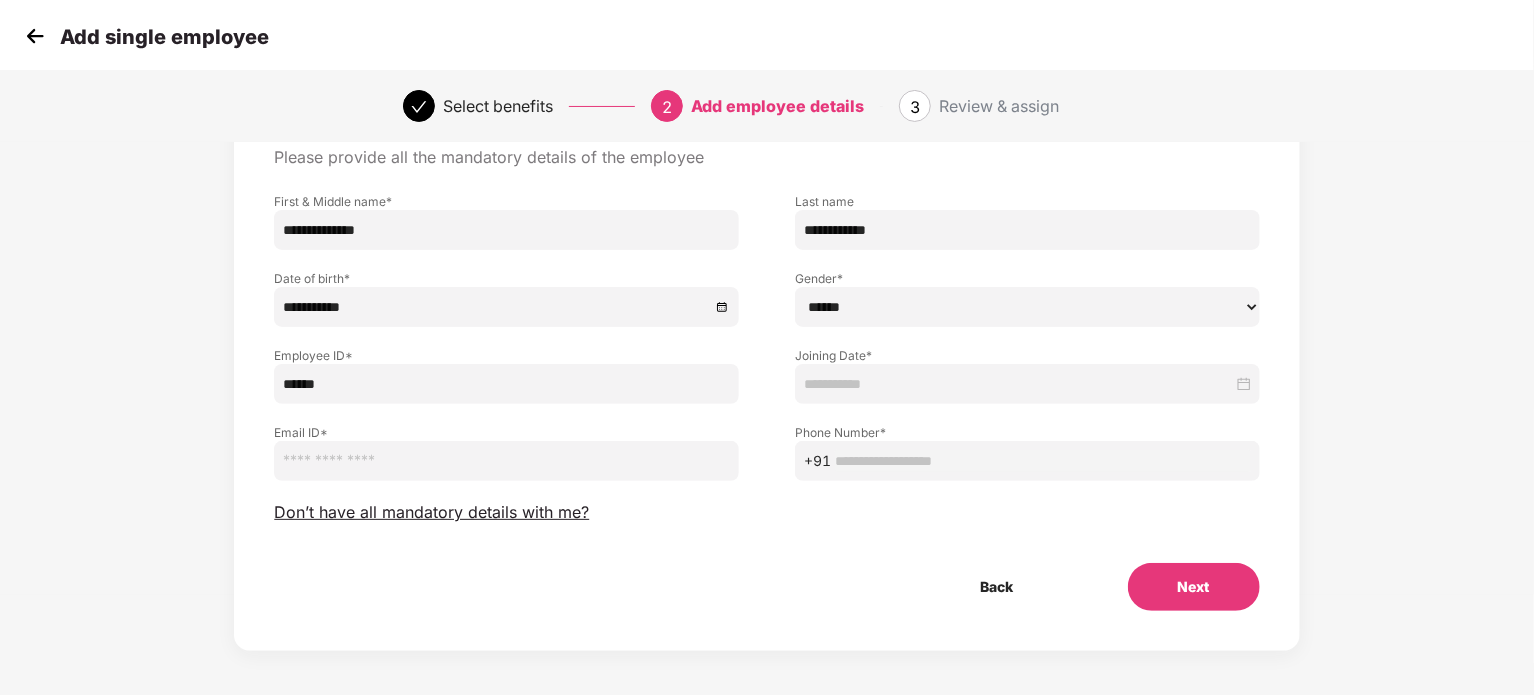 type on "******" 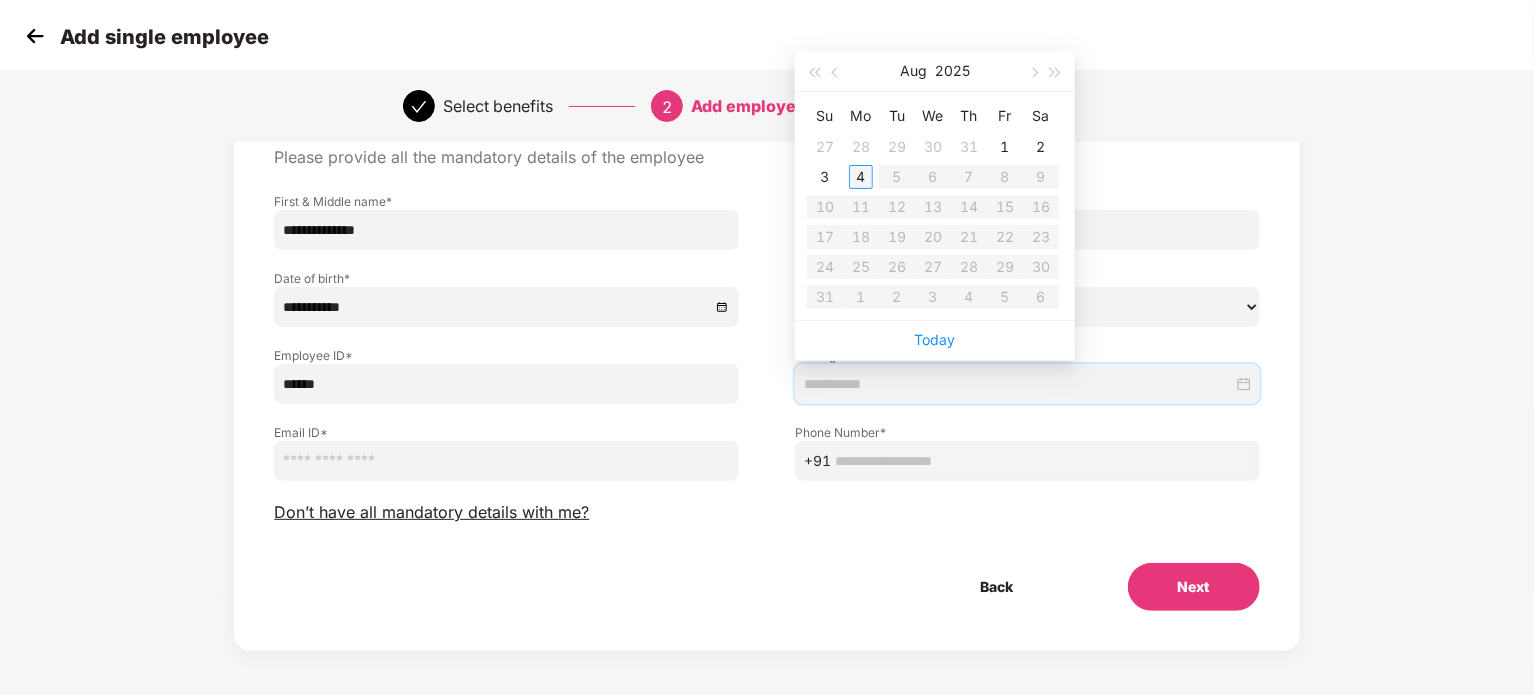 type on "**********" 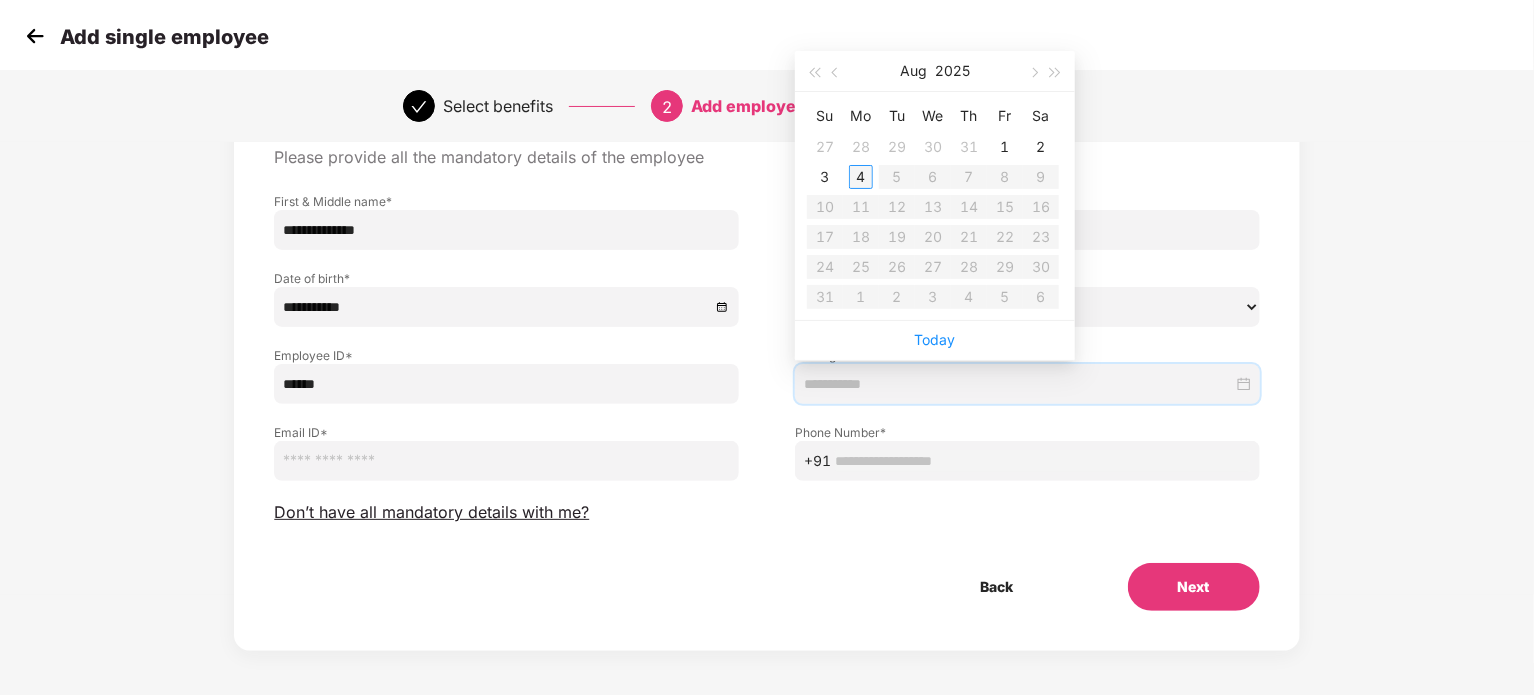 click on "4" at bounding box center (861, 177) 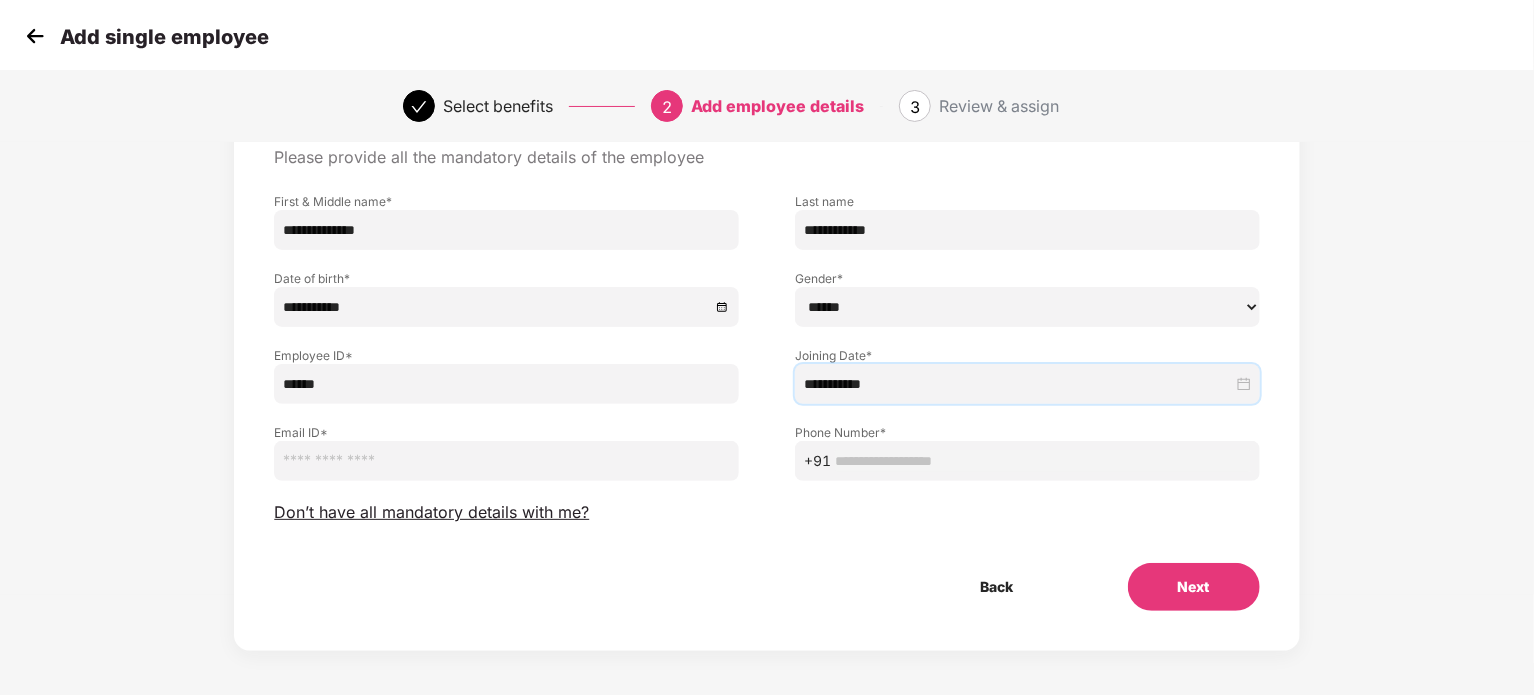 click at bounding box center (506, 461) 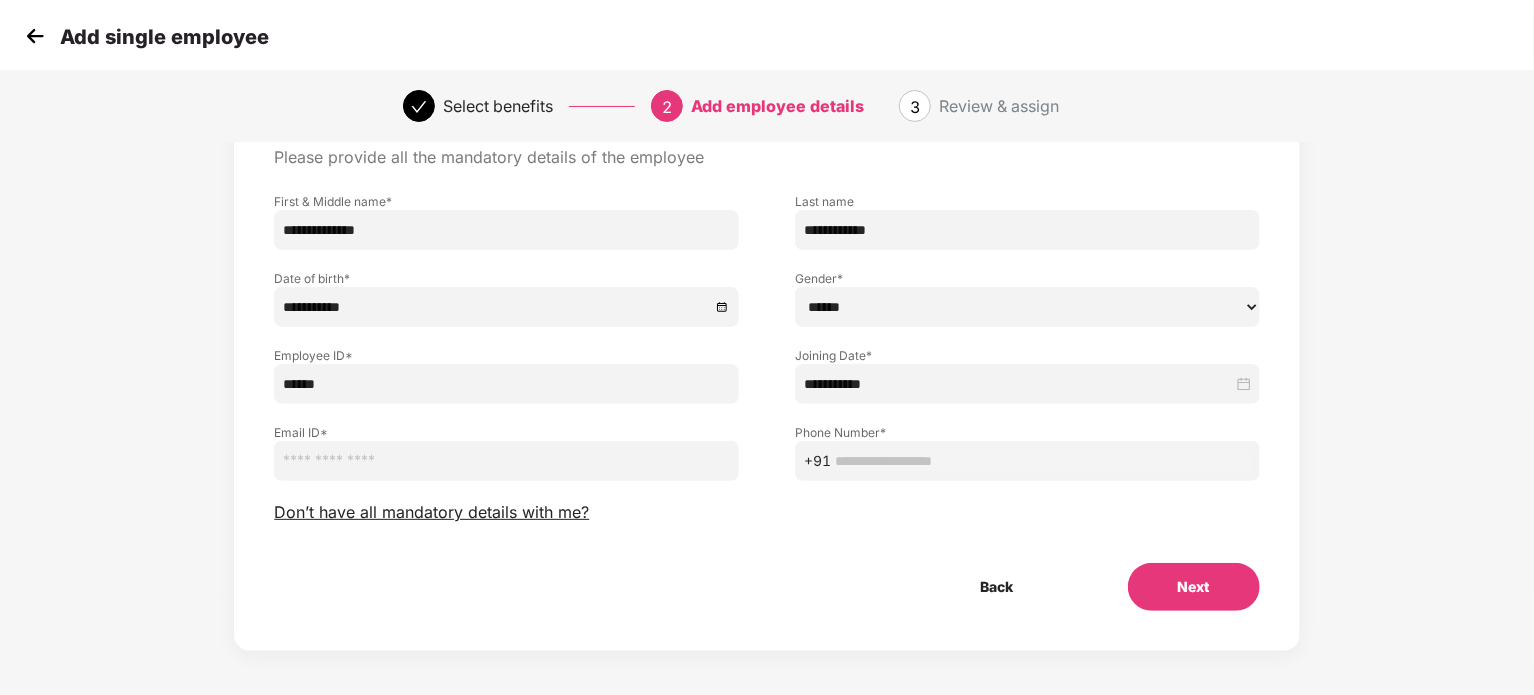 paste on "**********" 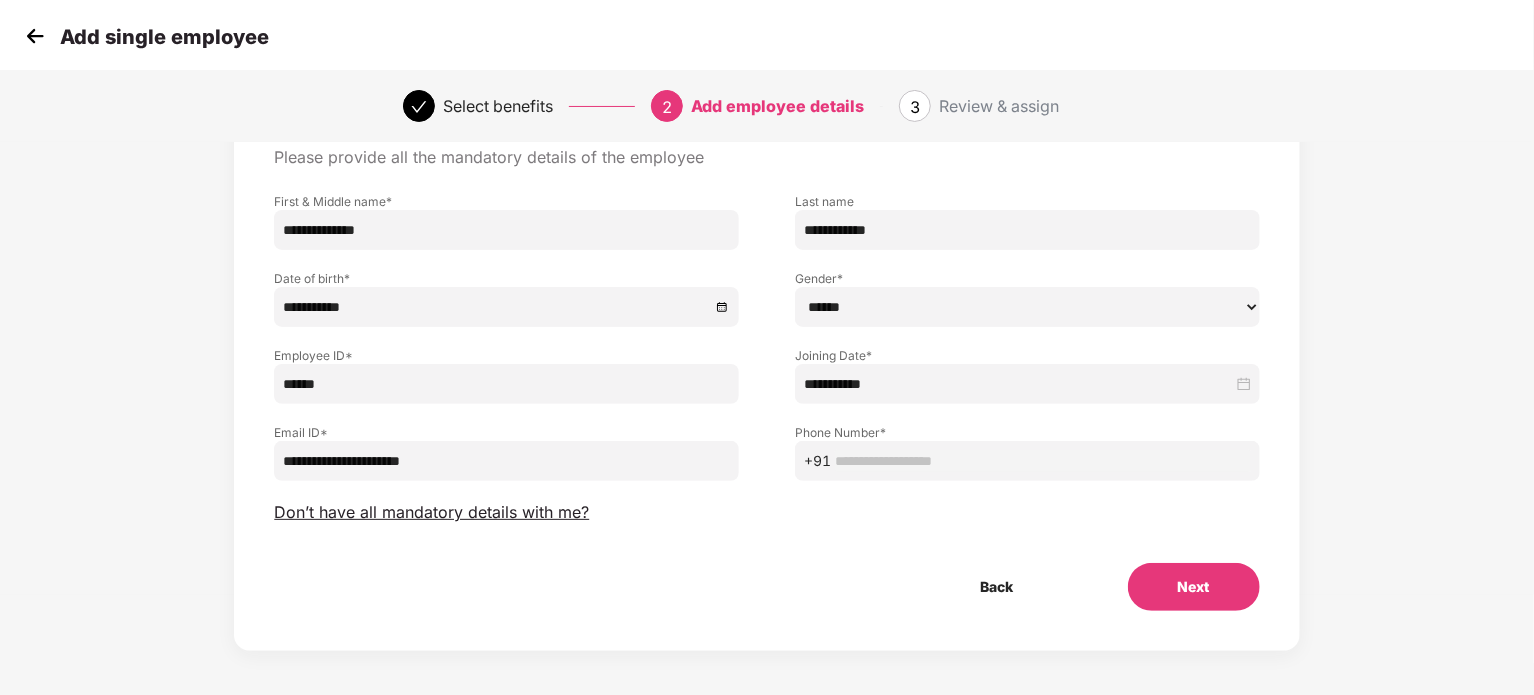 type on "**********" 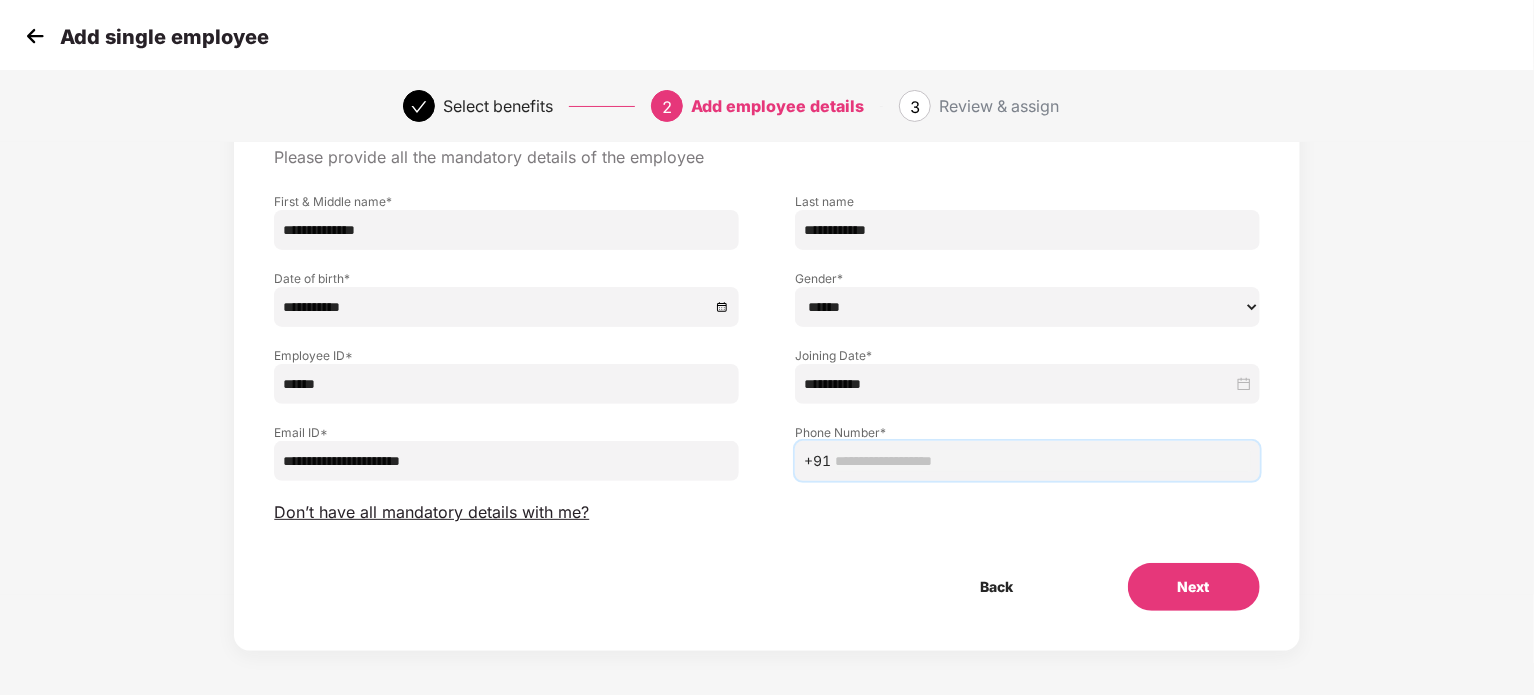 click at bounding box center (1043, 461) 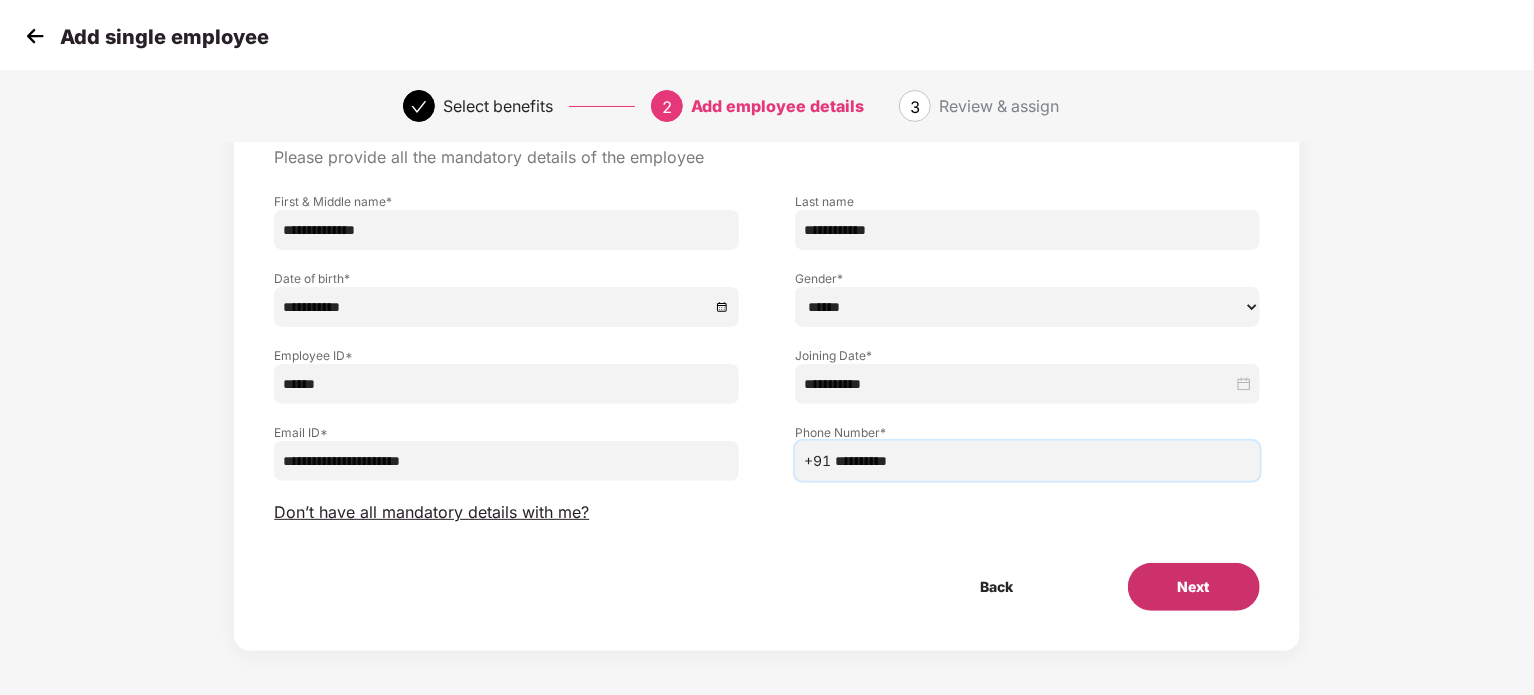 type on "**********" 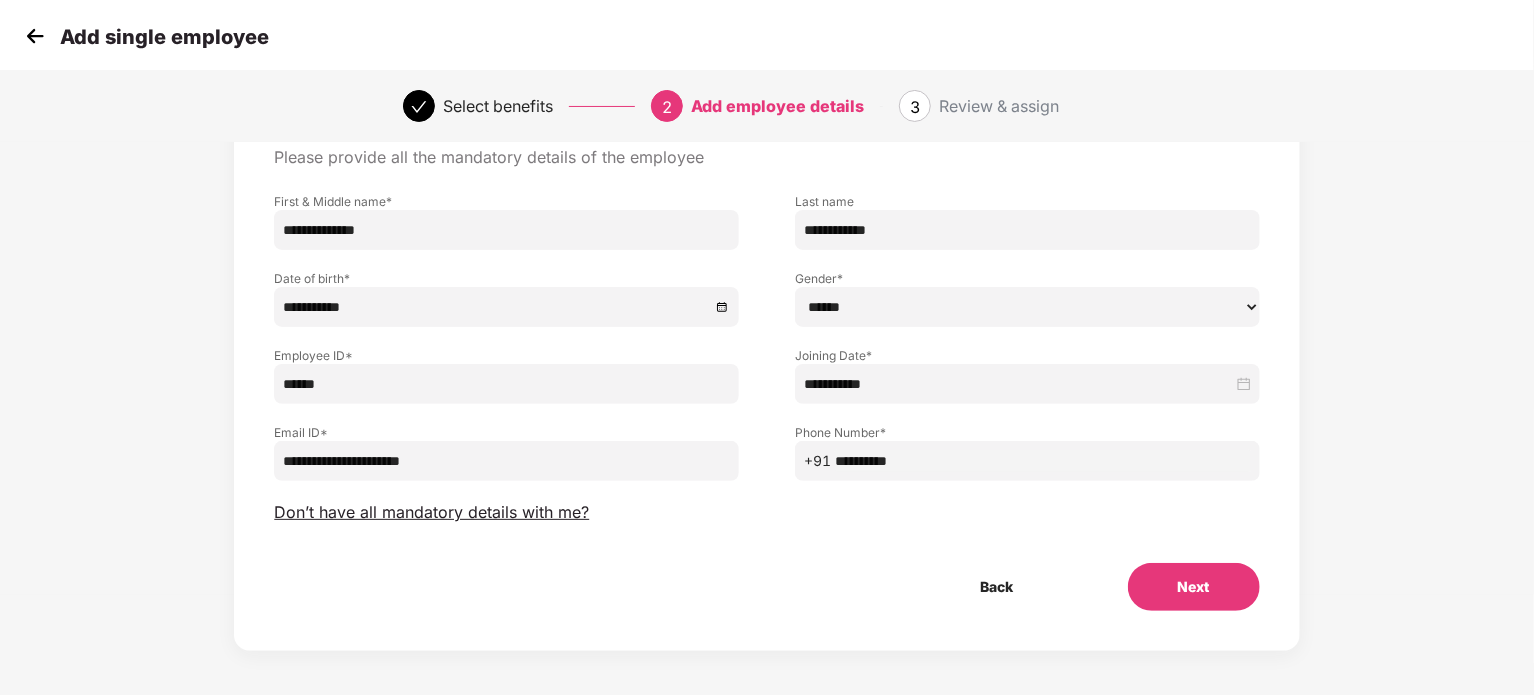 click on "Next" at bounding box center [1194, 587] 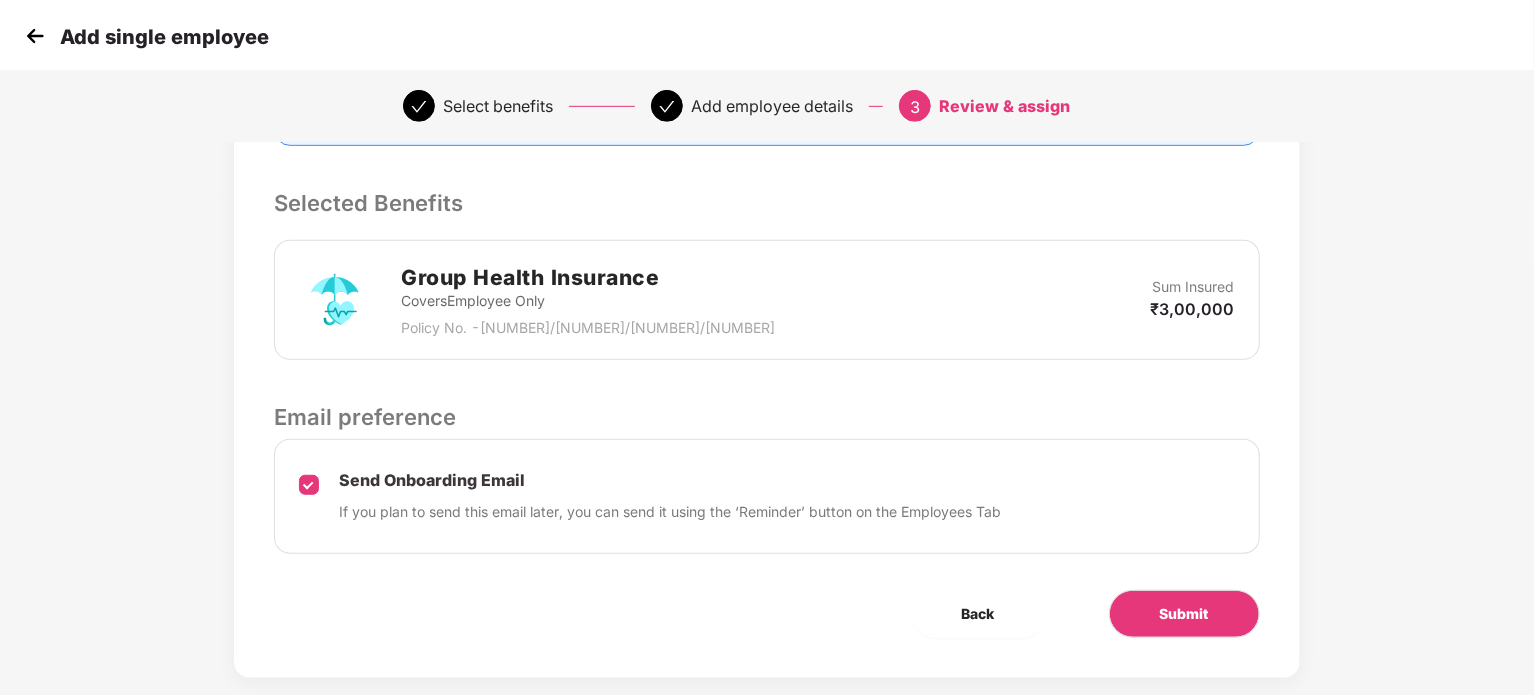scroll, scrollTop: 500, scrollLeft: 0, axis: vertical 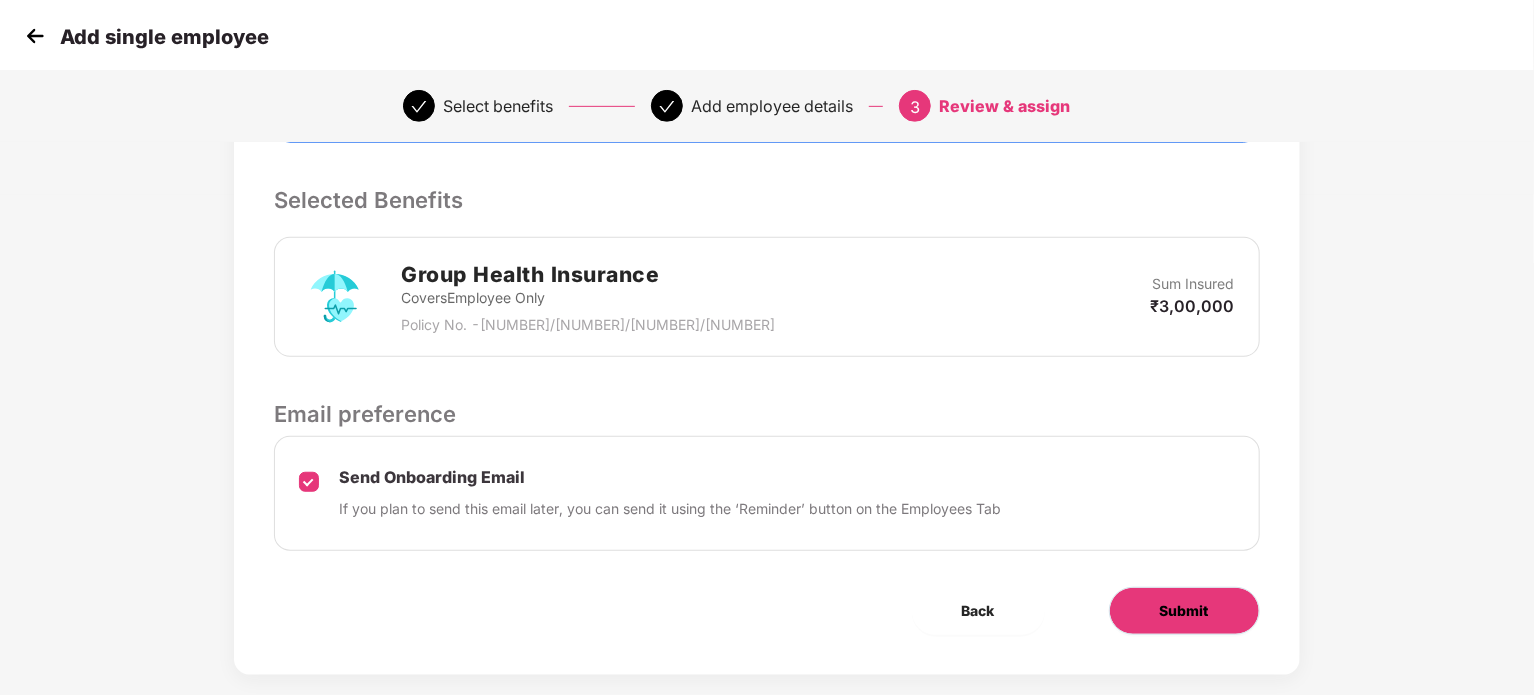 click on "Submit" at bounding box center (1184, 611) 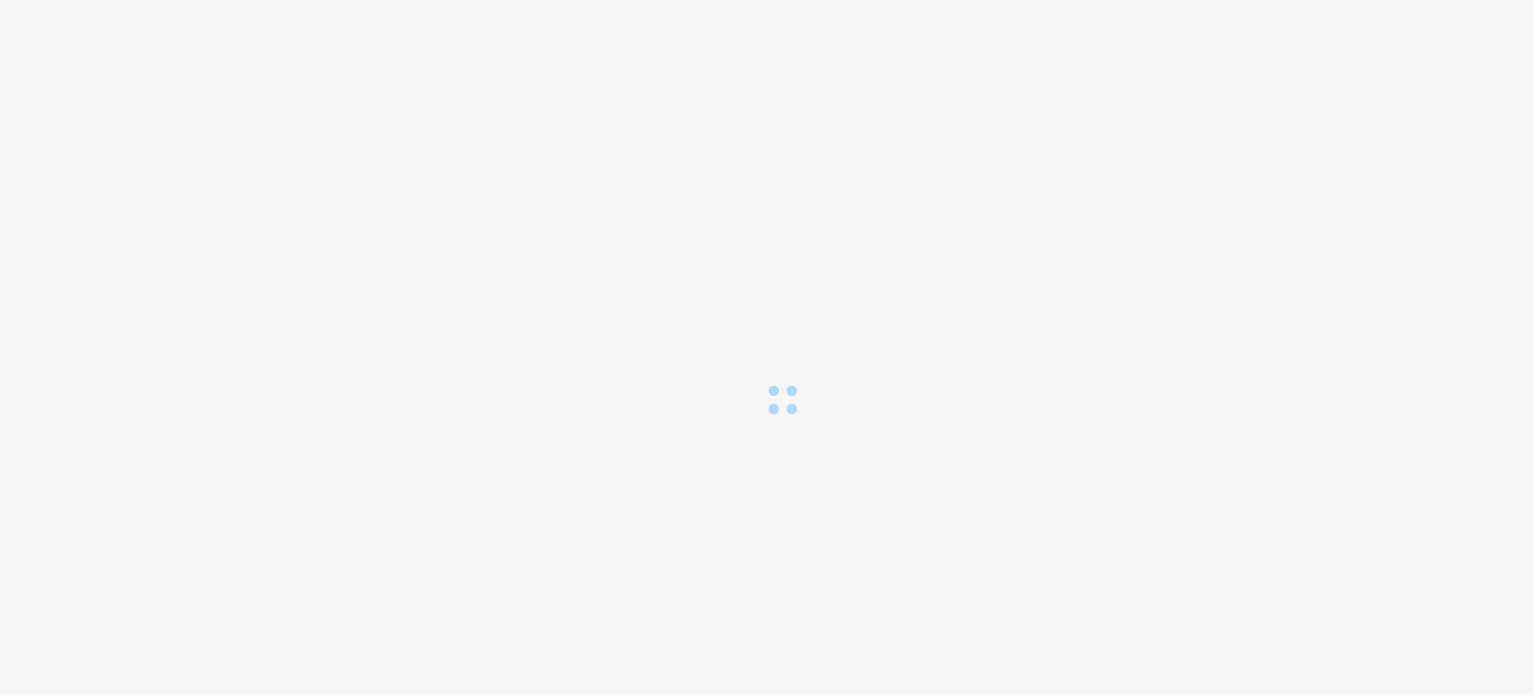 scroll, scrollTop: 0, scrollLeft: 0, axis: both 